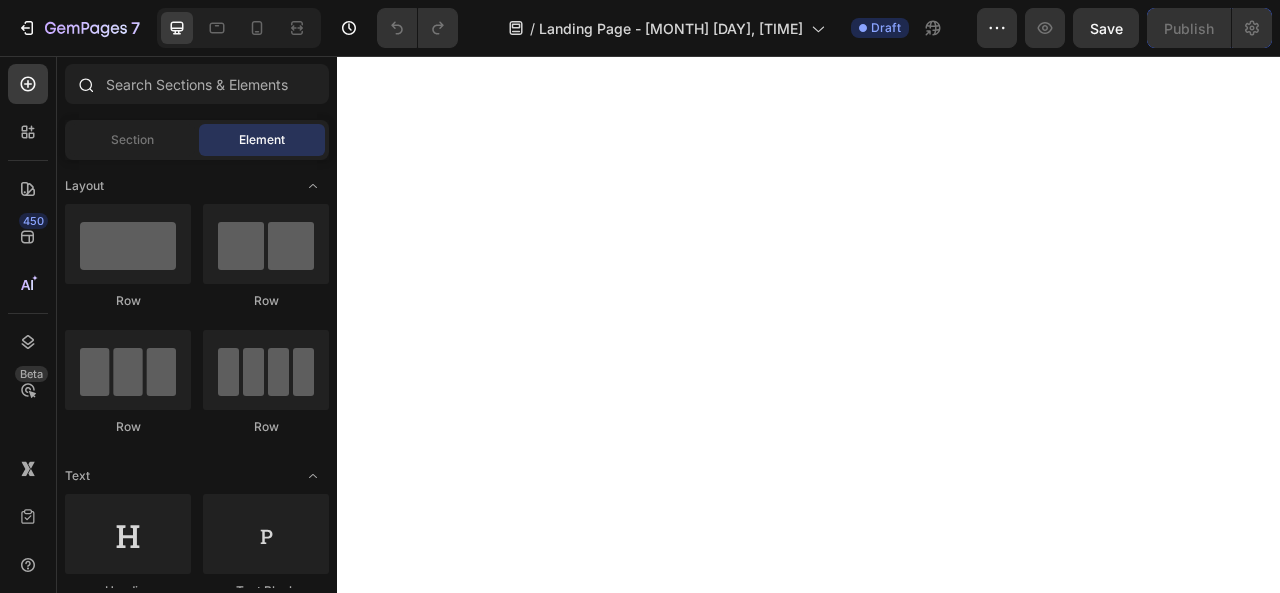 scroll, scrollTop: 0, scrollLeft: 0, axis: both 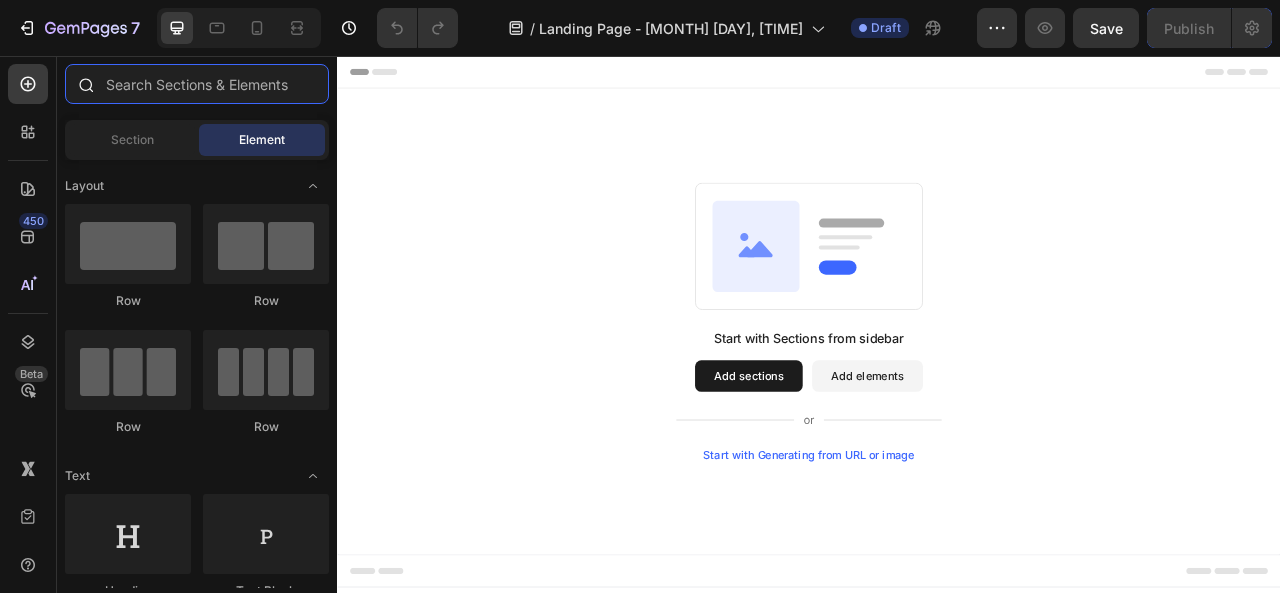 click at bounding box center (197, 84) 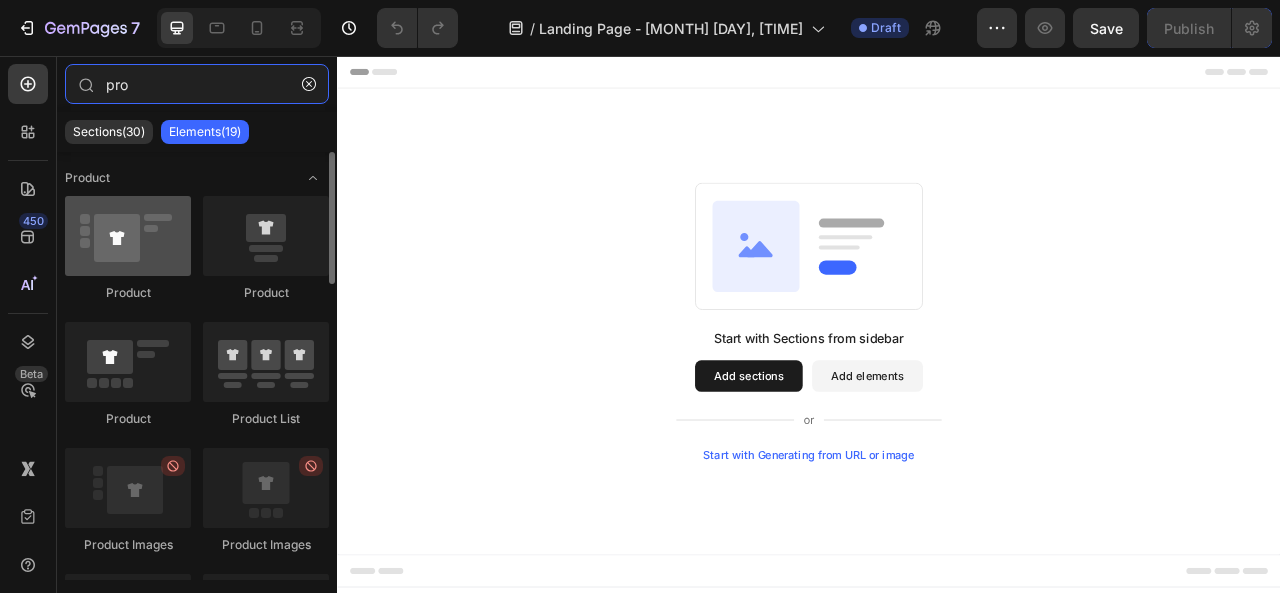 type on "pro" 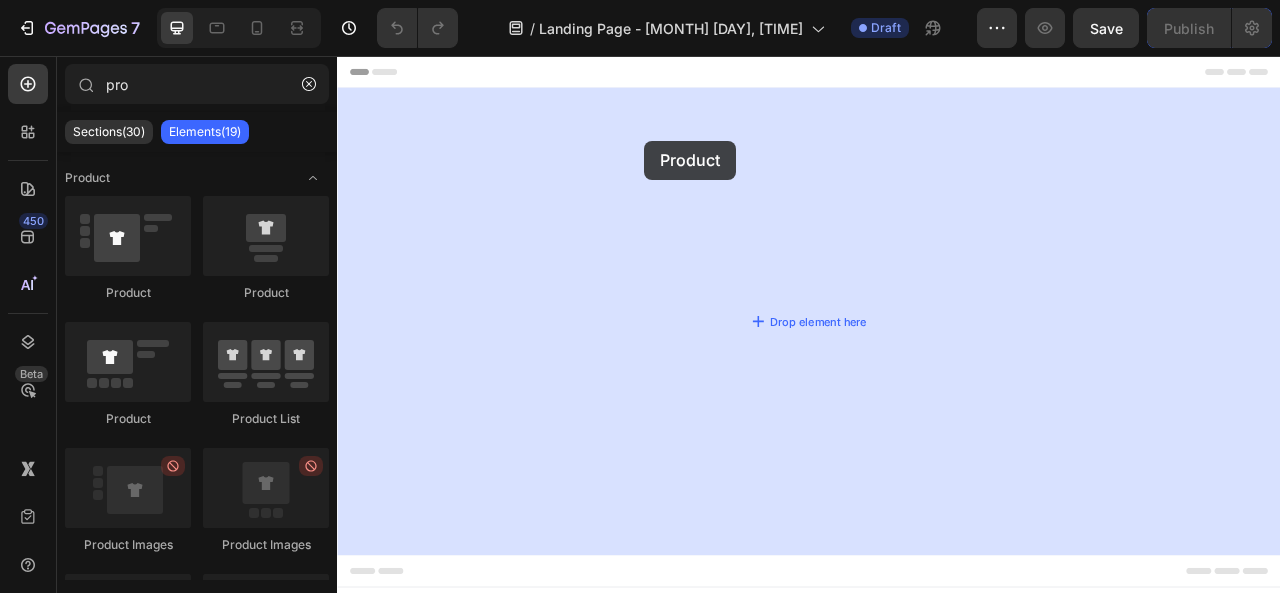 drag, startPoint x: 497, startPoint y: 297, endPoint x: 728, endPoint y: 164, distance: 266.55206 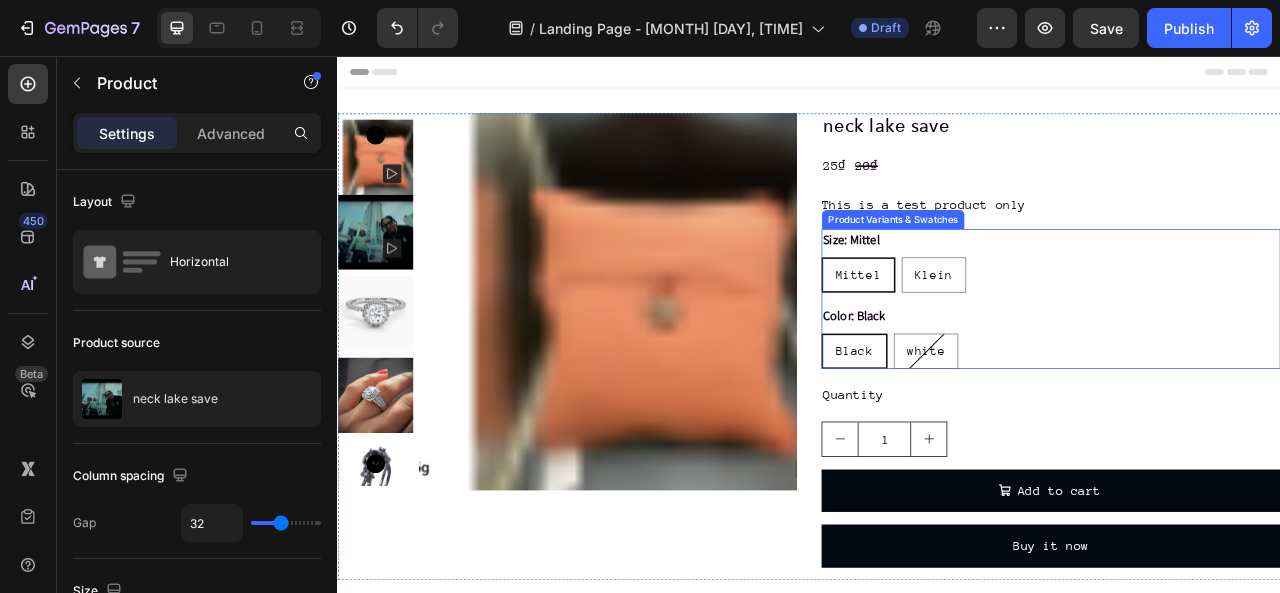 click on "Product Variants & Swatches" at bounding box center [1043, 264] 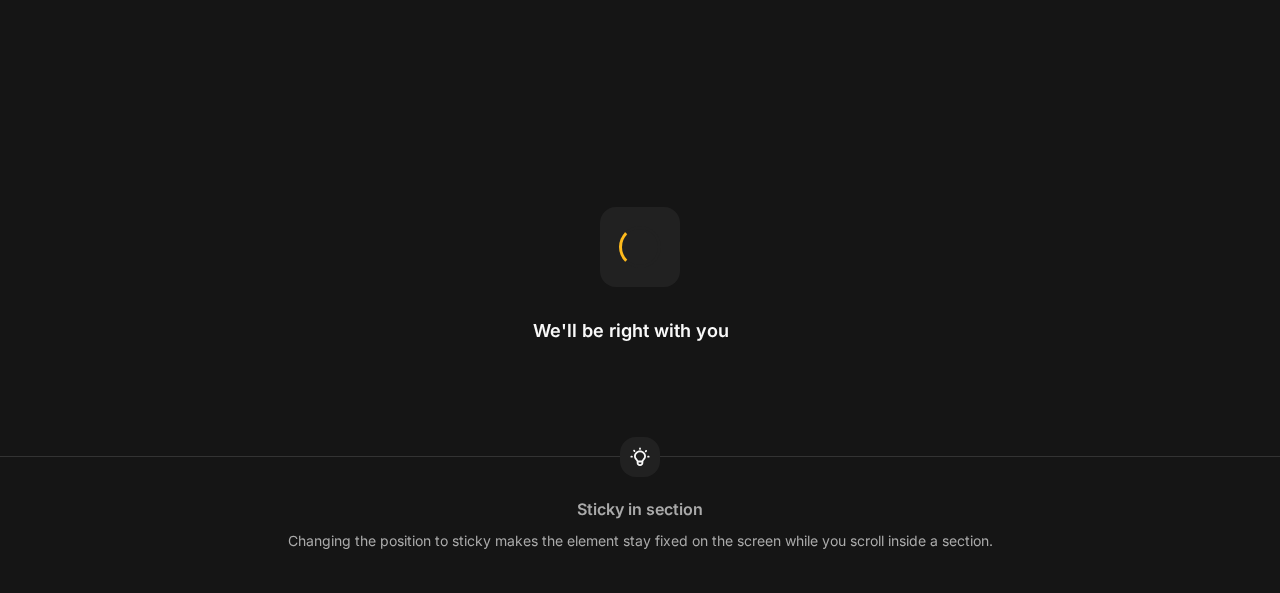 scroll, scrollTop: 0, scrollLeft: 0, axis: both 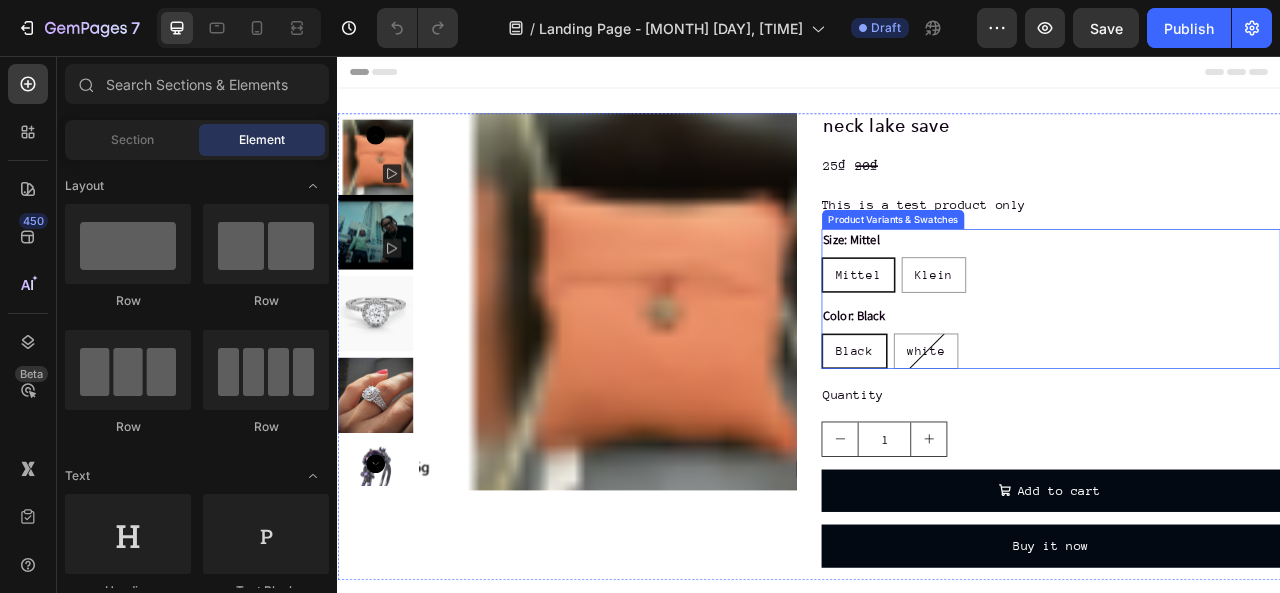 click on "Product Variants & Swatches" at bounding box center [1043, 264] 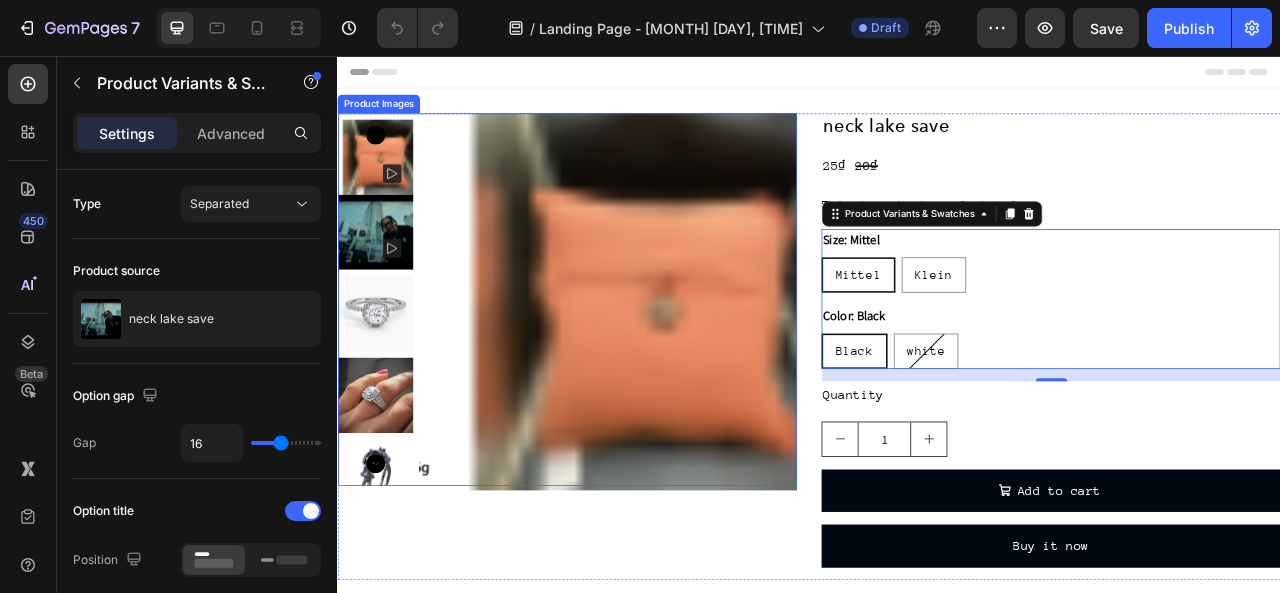 click on "Product Images" at bounding box center (389, 117) 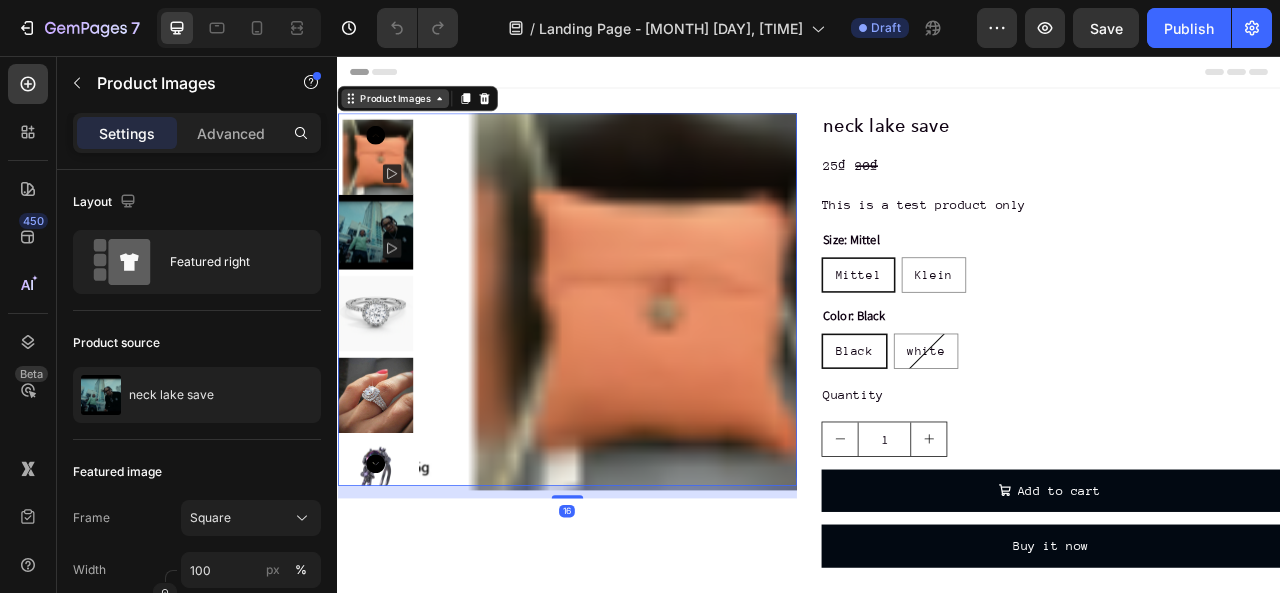 click on "Product Images" at bounding box center (410, 110) 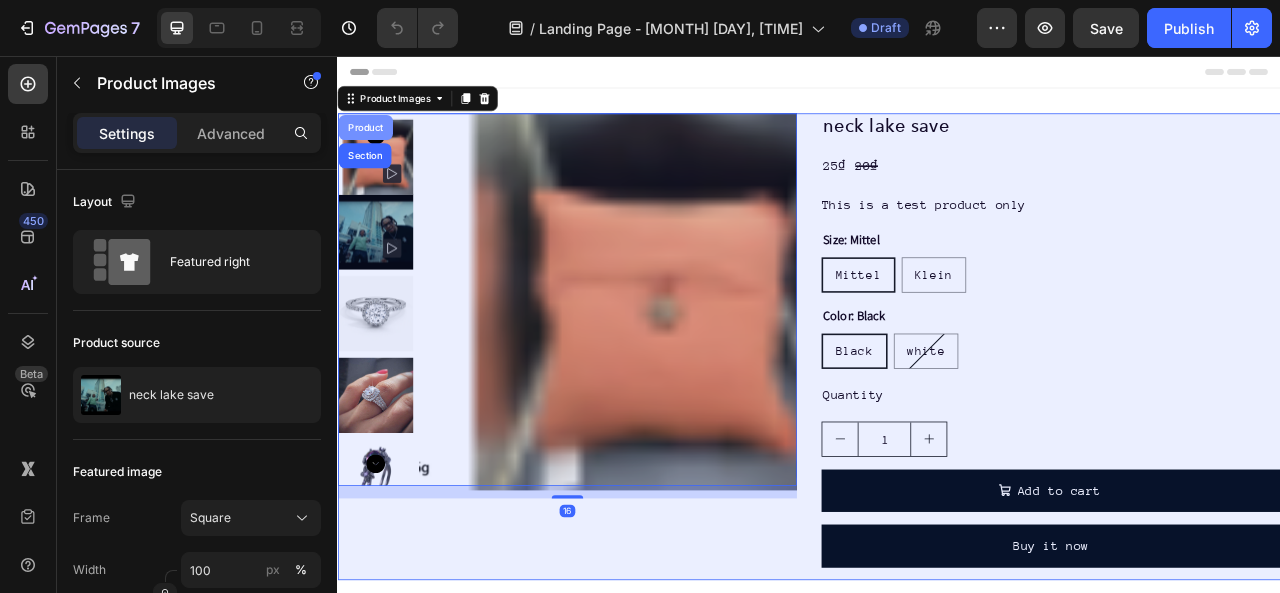 click on "Product" at bounding box center (372, 147) 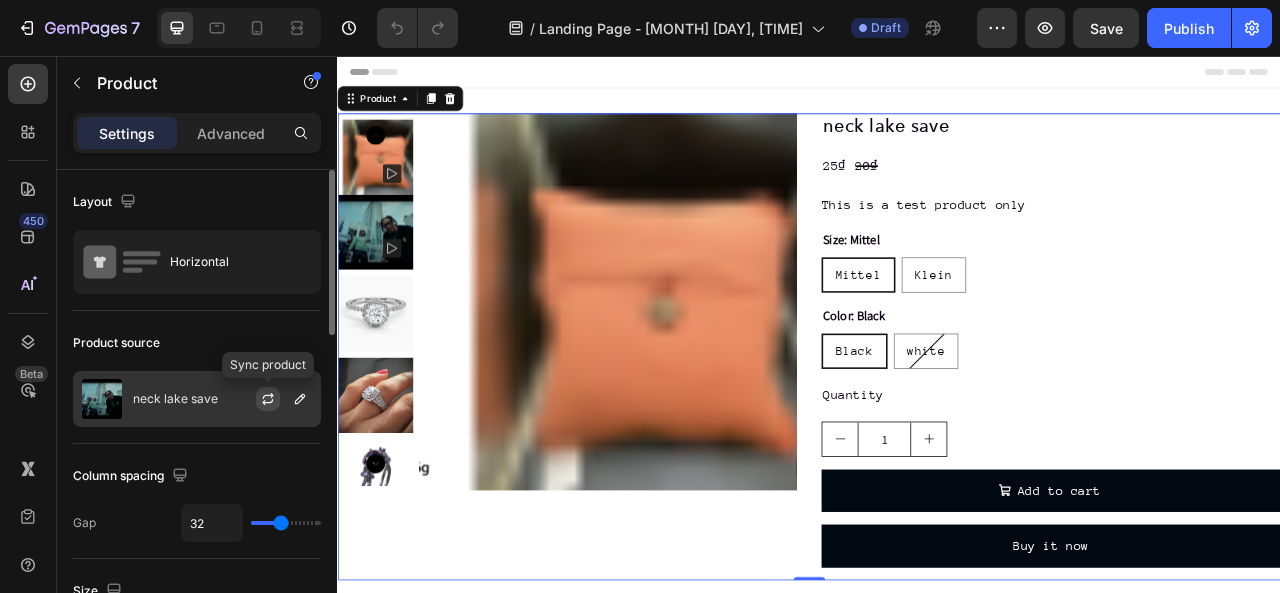 click 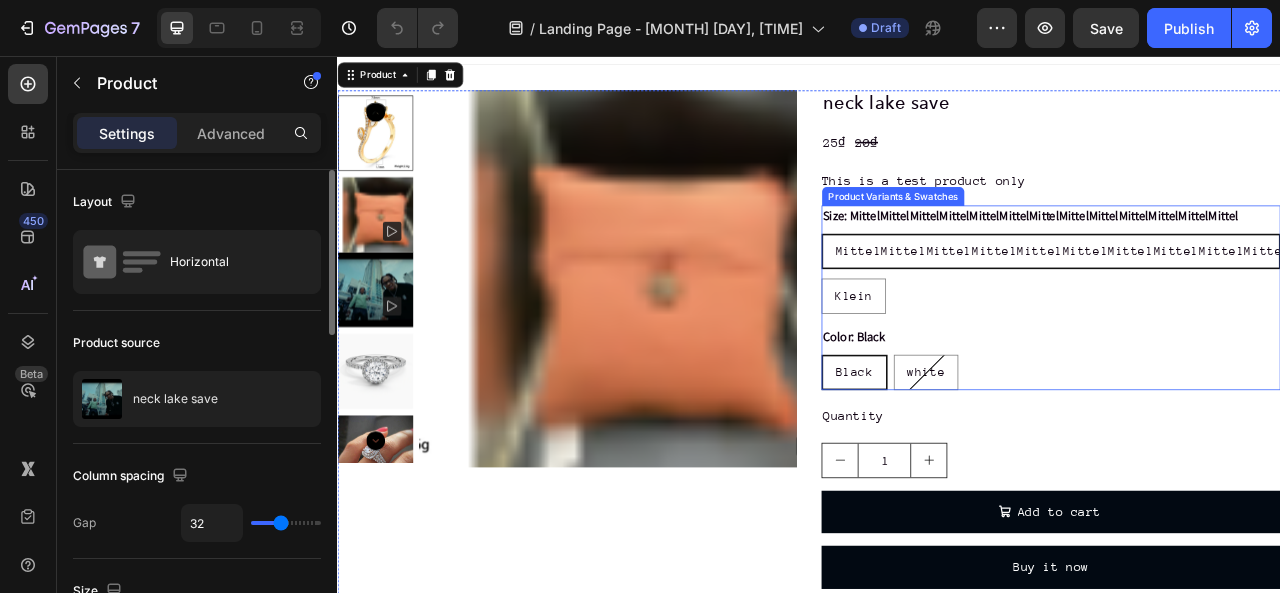 scroll, scrollTop: 0, scrollLeft: 0, axis: both 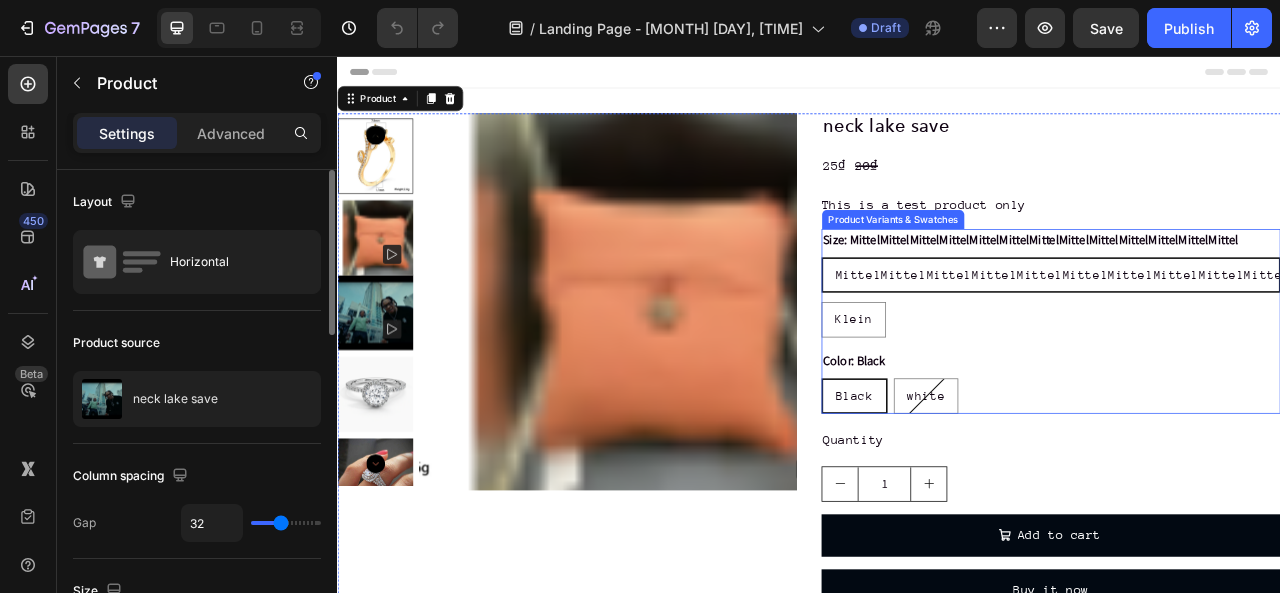 click on "Product Variants & Swatches" at bounding box center [1043, 264] 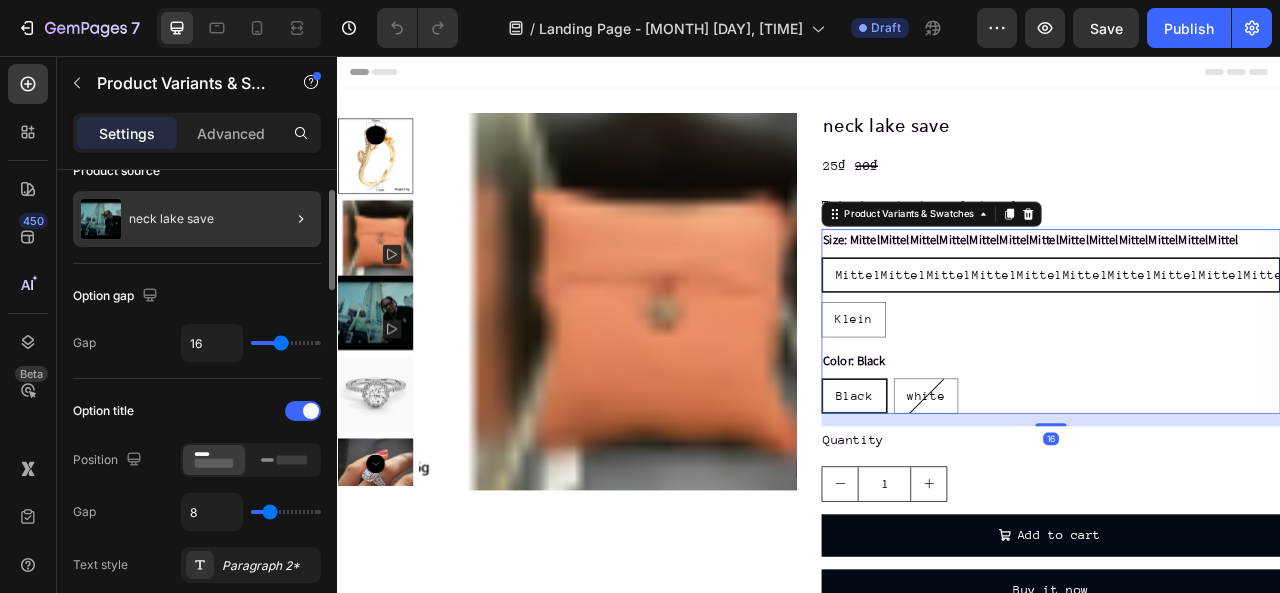 scroll, scrollTop: 200, scrollLeft: 0, axis: vertical 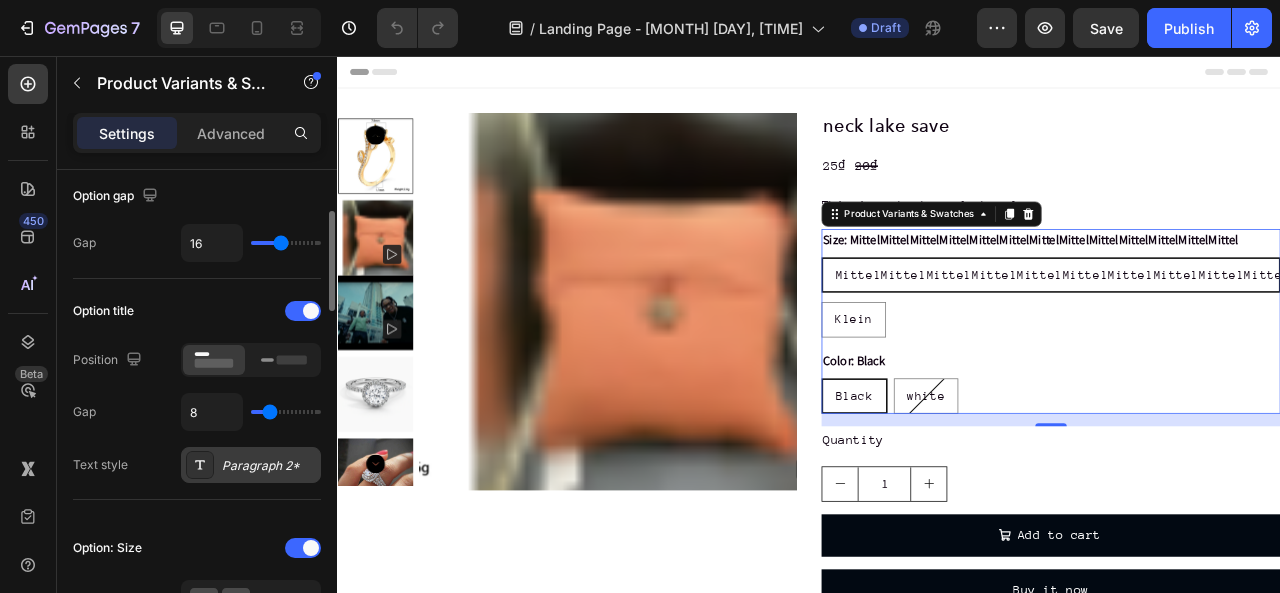 click on "Paragraph 2*" at bounding box center (251, 465) 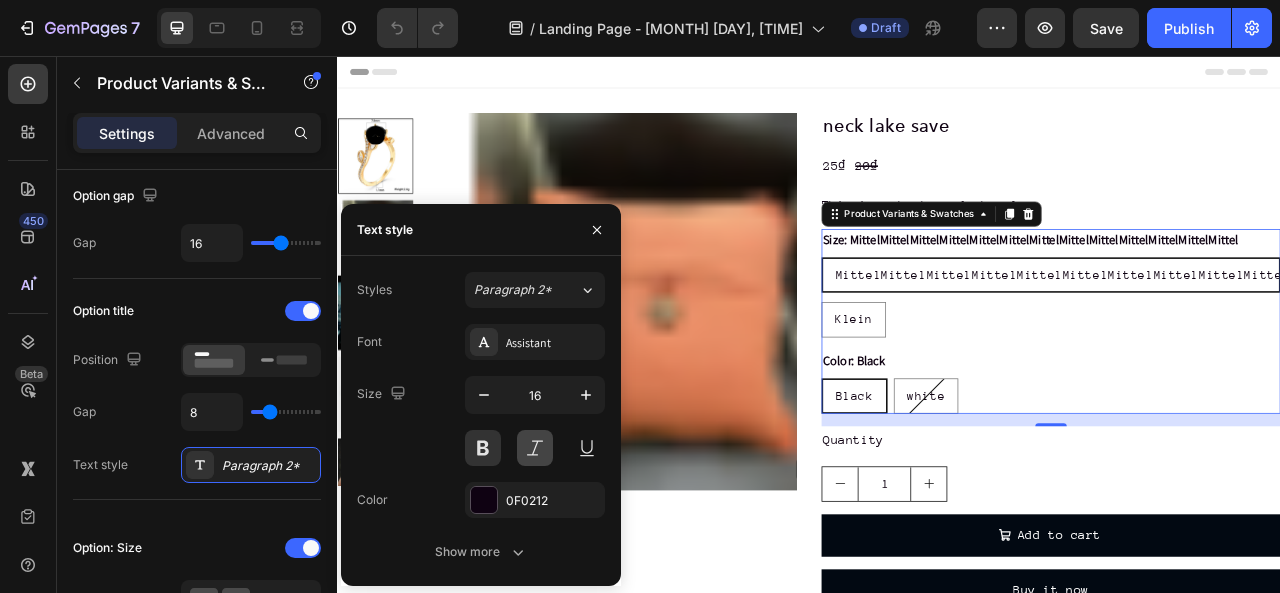 click at bounding box center (535, 448) 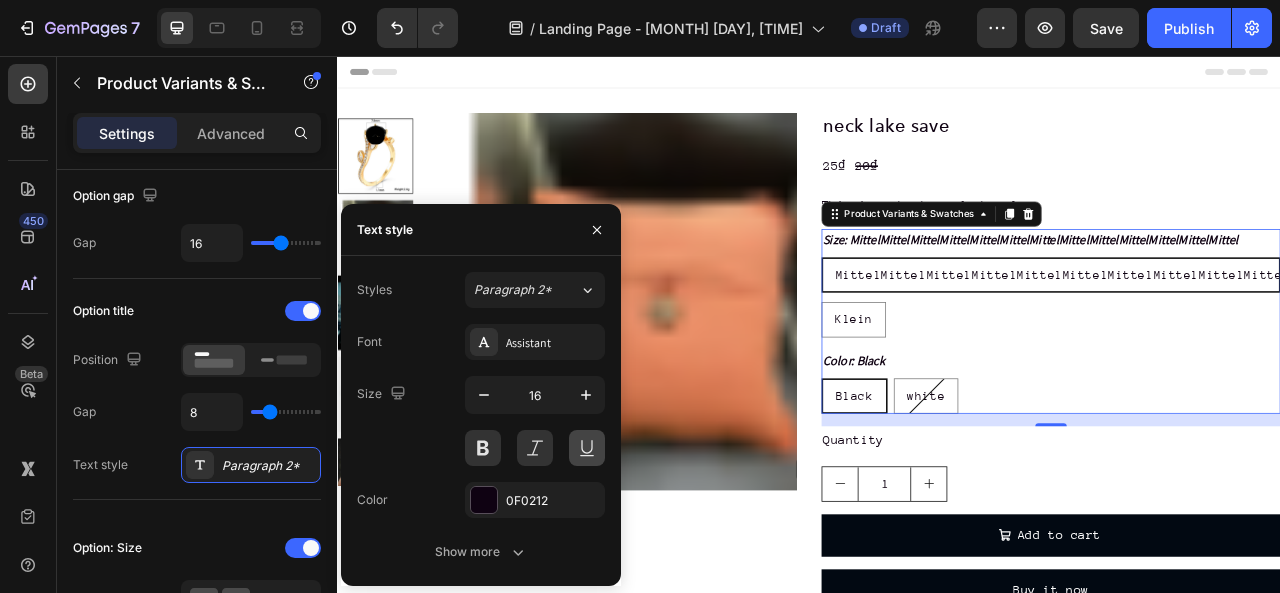 click at bounding box center (587, 448) 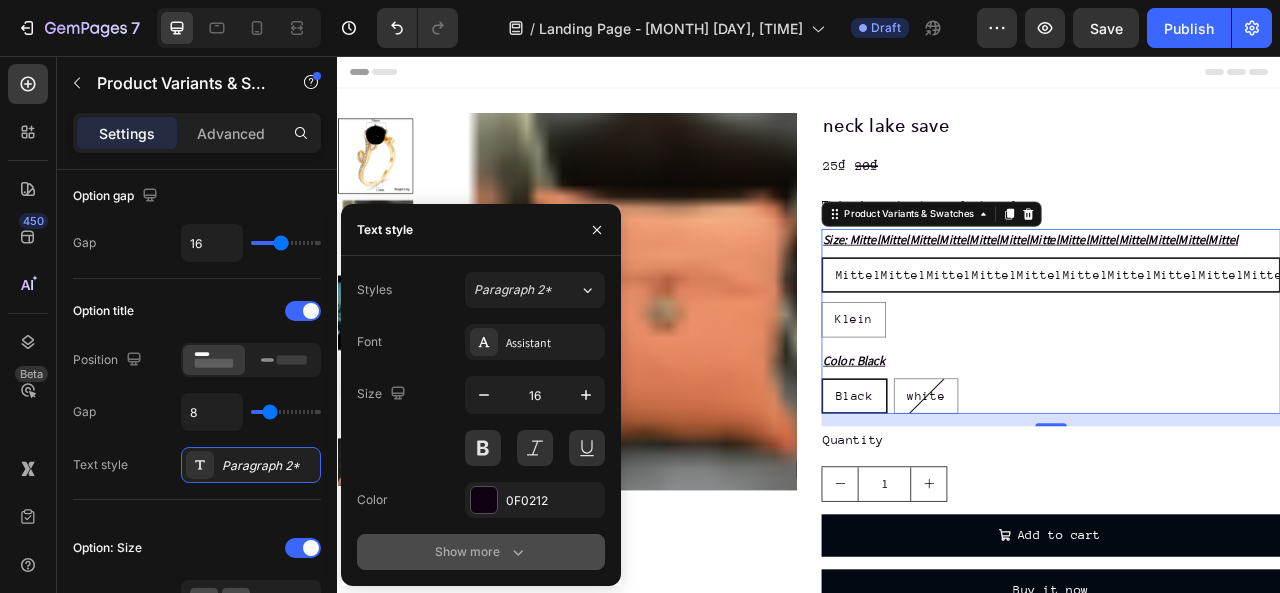 click on "Show more" at bounding box center [481, 552] 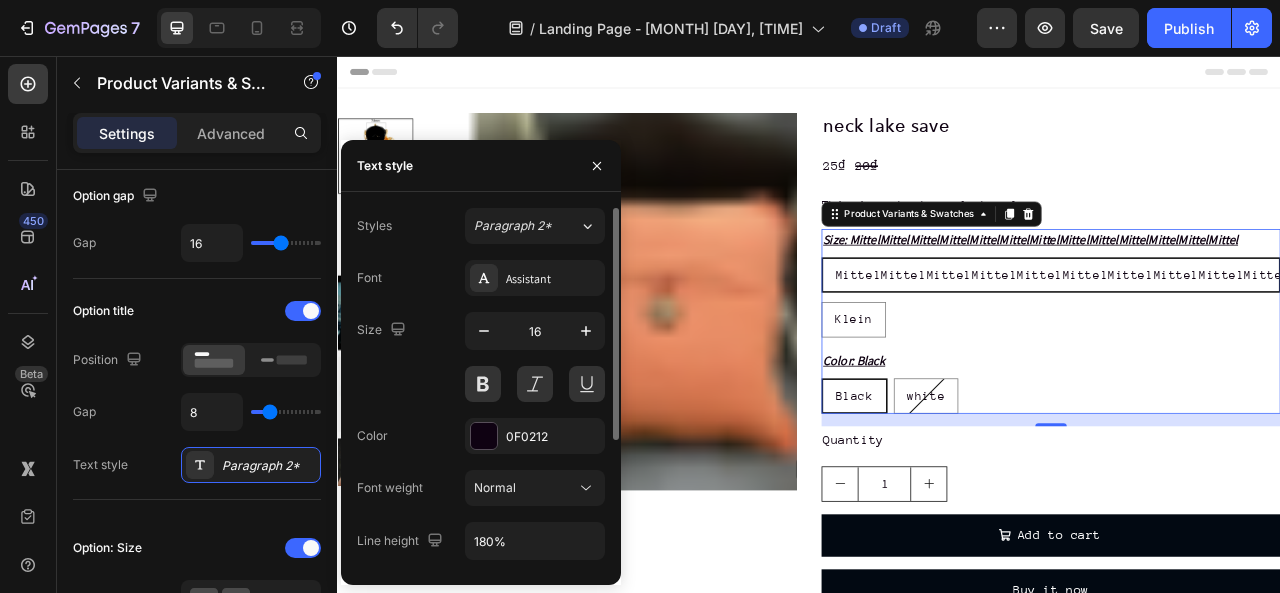 scroll, scrollTop: 100, scrollLeft: 0, axis: vertical 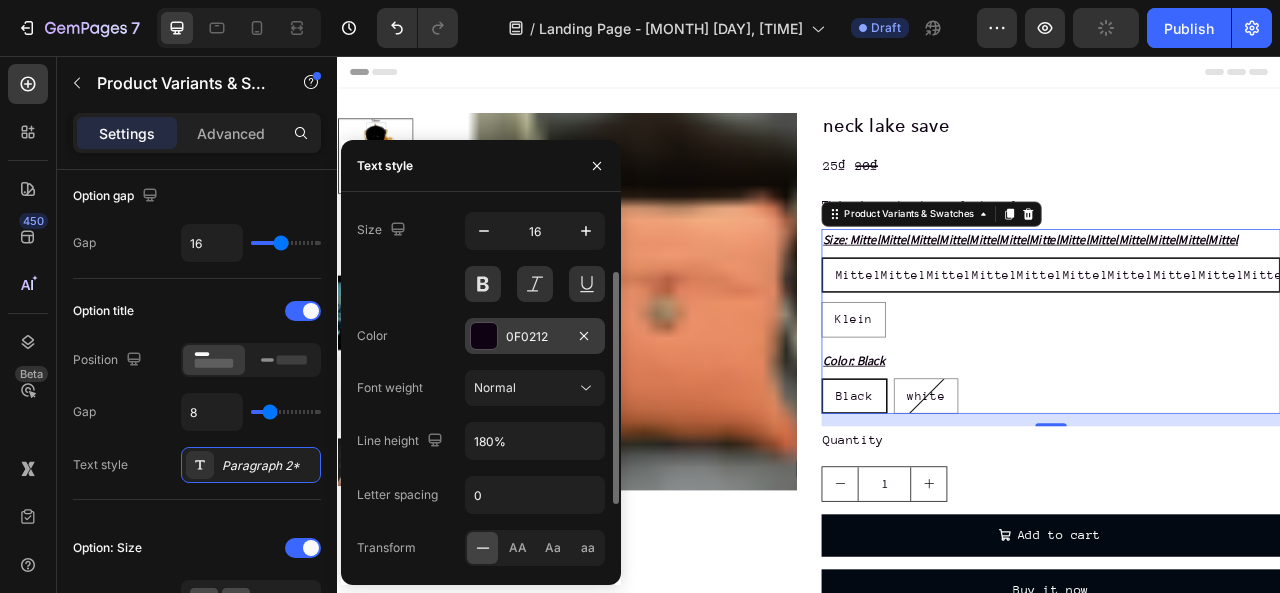 click at bounding box center [484, 336] 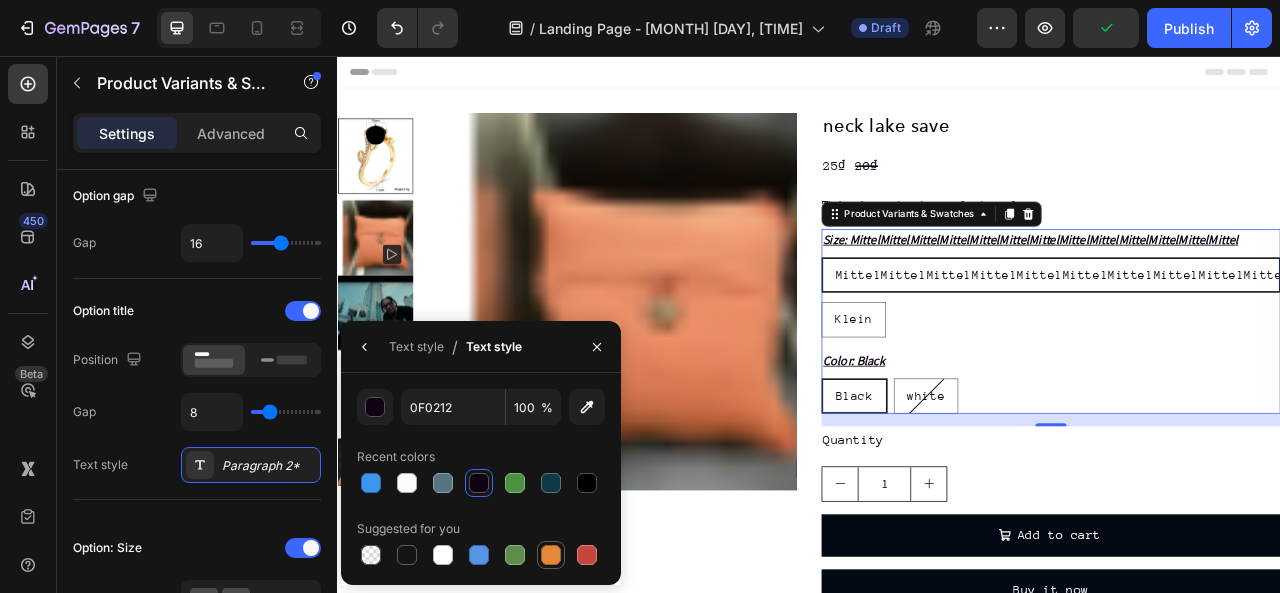 click at bounding box center [551, 555] 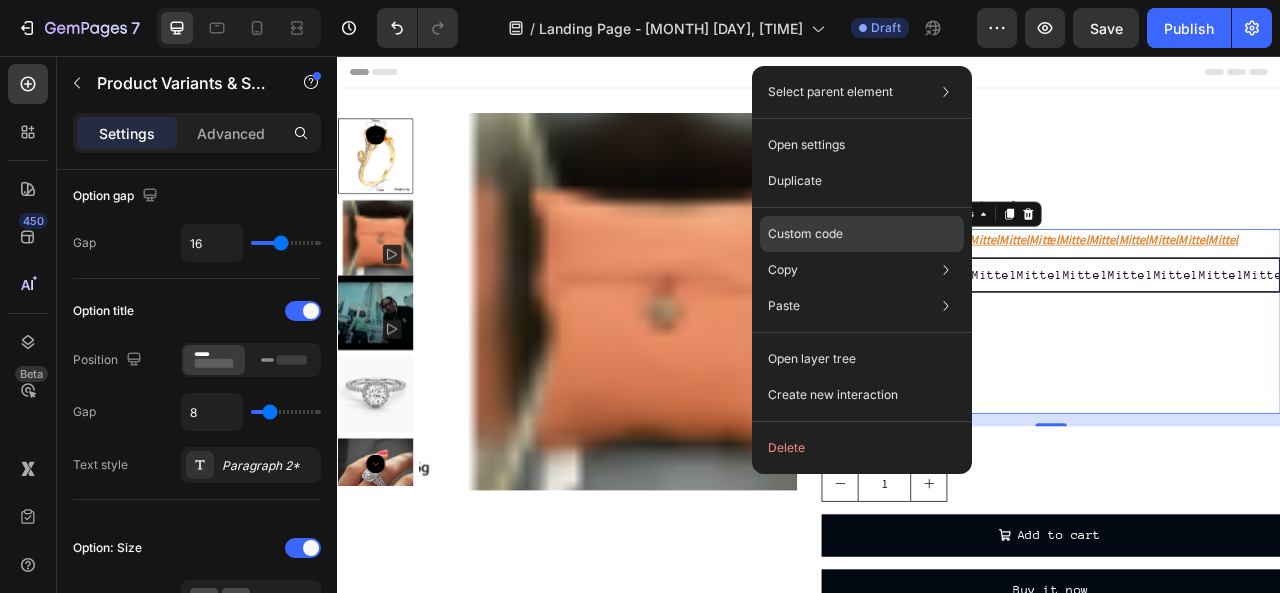 click on "Custom code" at bounding box center [805, 234] 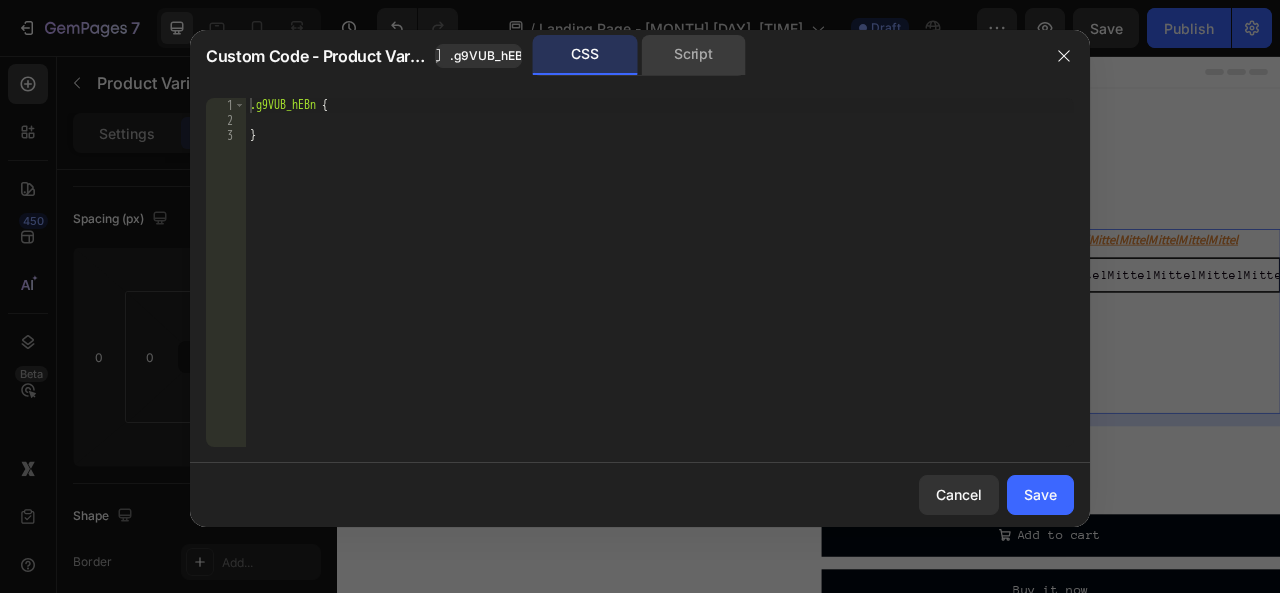 click on "Script" 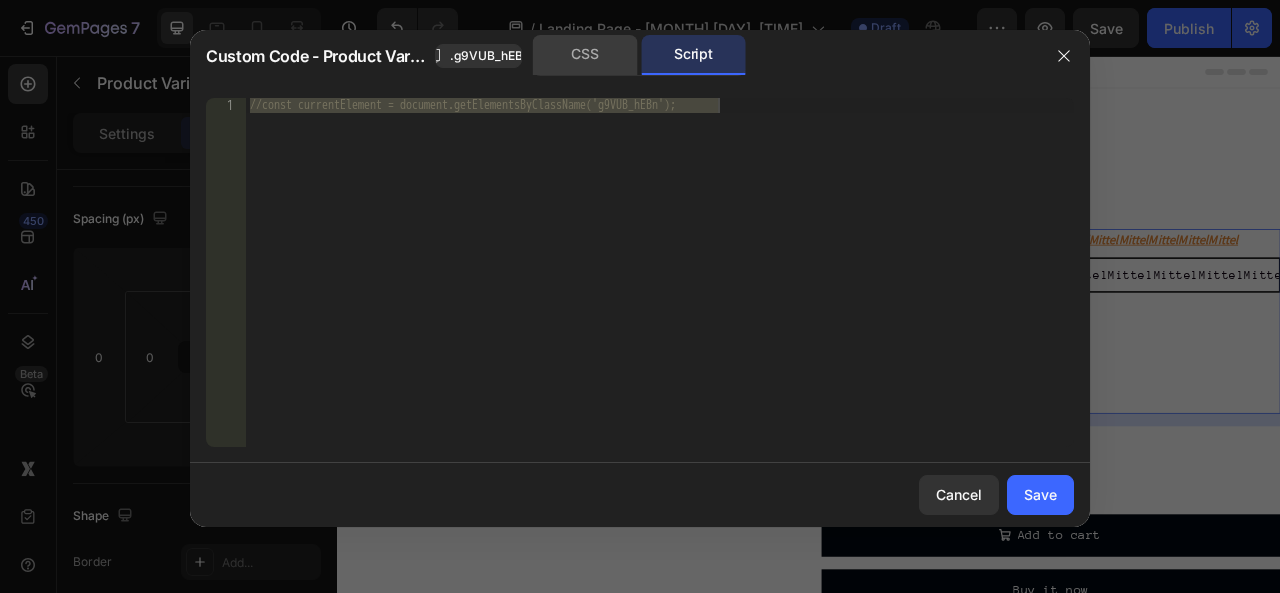 click on "CSS" 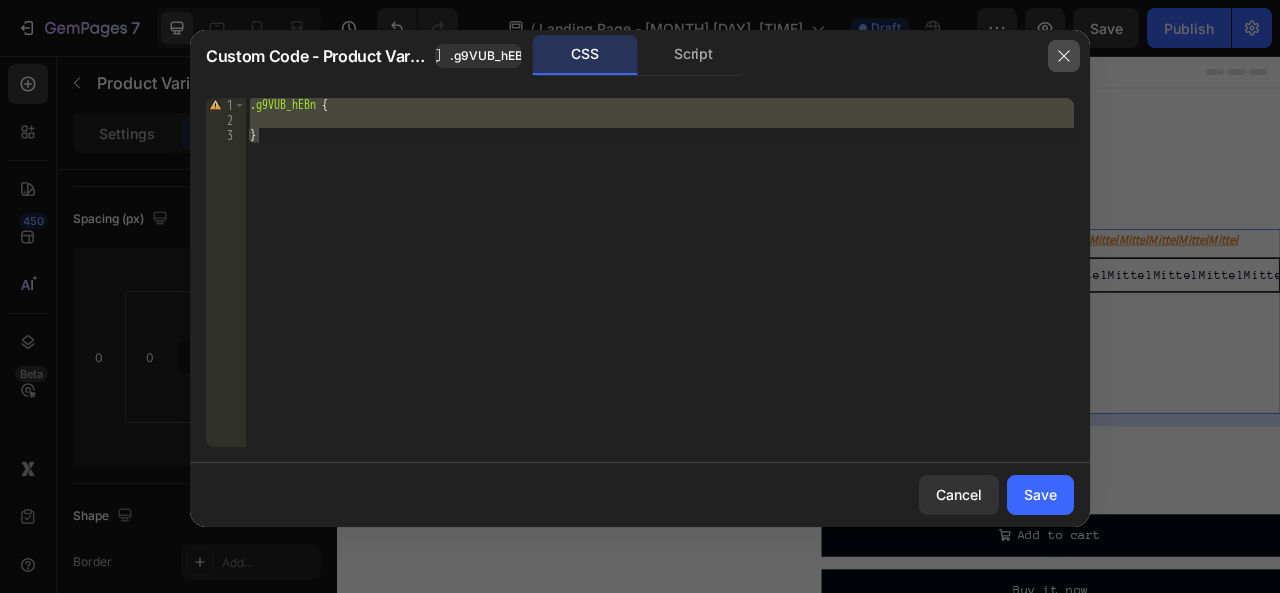 click 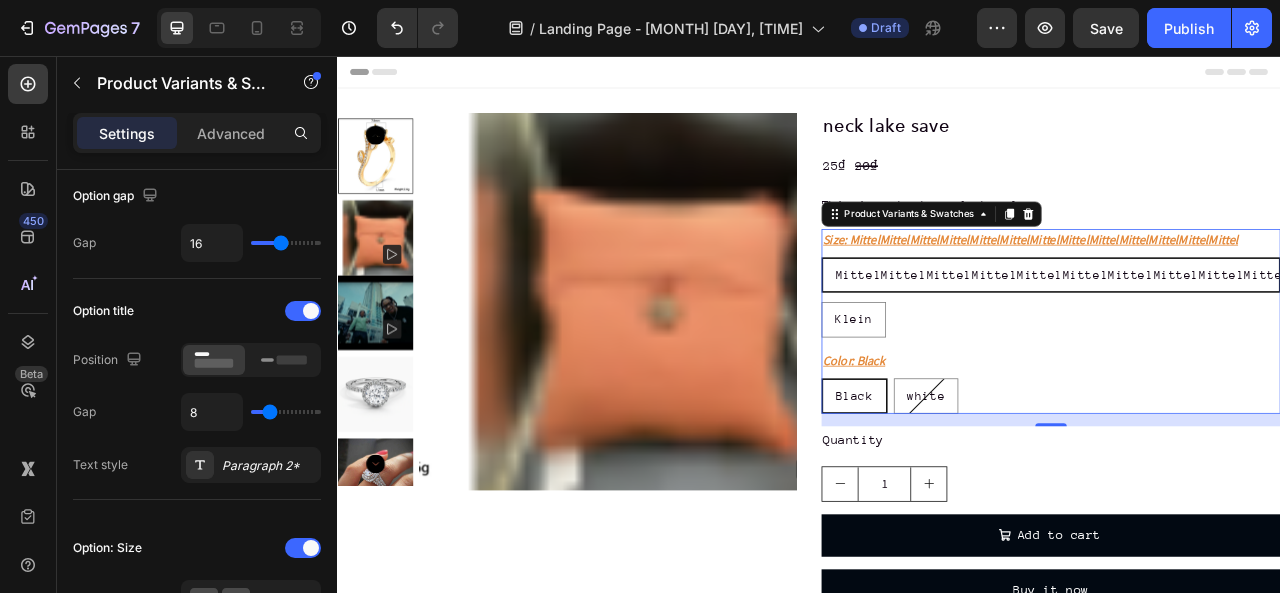 click on "Size: MittelMittelMittelMittelMittelMittelMittelMittelMittelMittelMittelMittelMittel MittelMittelMittelMittelMittelMittelMittelMittelMittelMittelMittelMittelMittel MittelMittelMittelMittelMittelMittelMittelMittelMittelMittelMittelMittelMittel MittelMittelMittelMittelMittelMittelMittelMittelMittelMittelMittelMittelMittel Klein Klein Klein Color: Black Black Black Black white white white" at bounding box center [1245, 393] 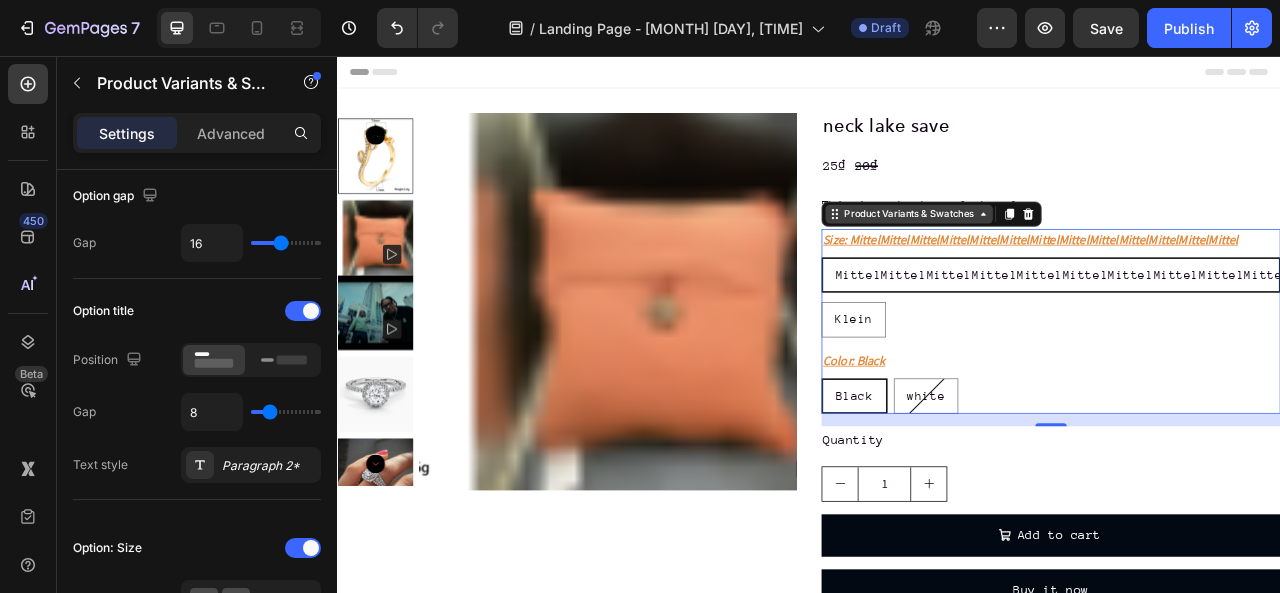 click on "Product Variants & Swatches" at bounding box center (1064, 257) 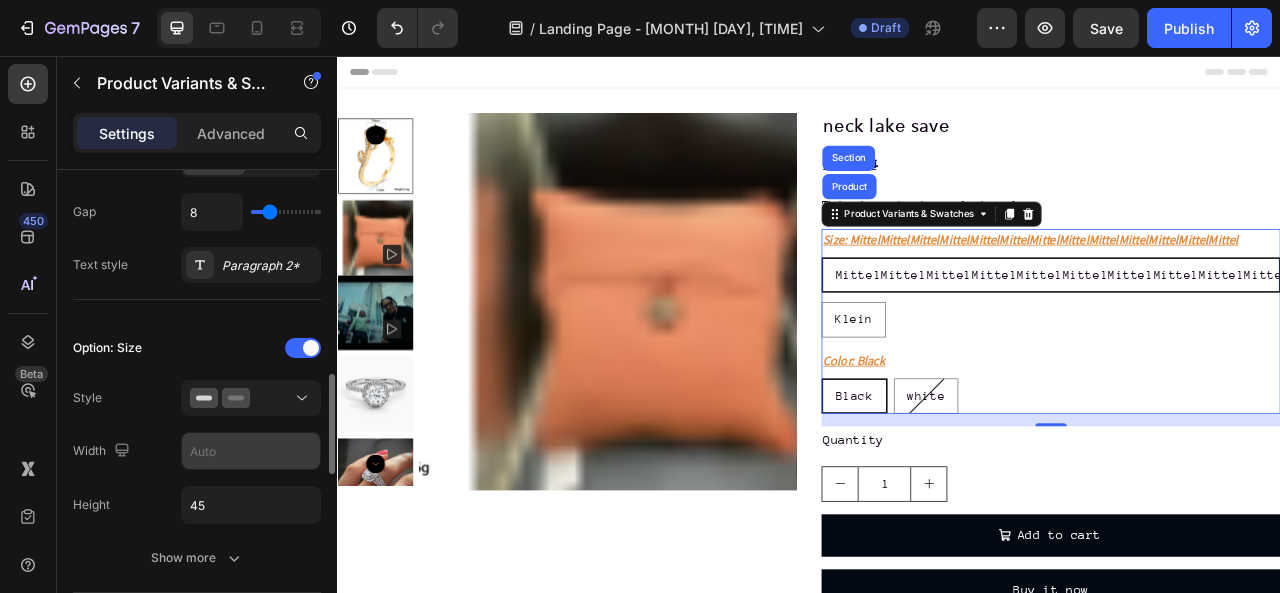 scroll, scrollTop: 500, scrollLeft: 0, axis: vertical 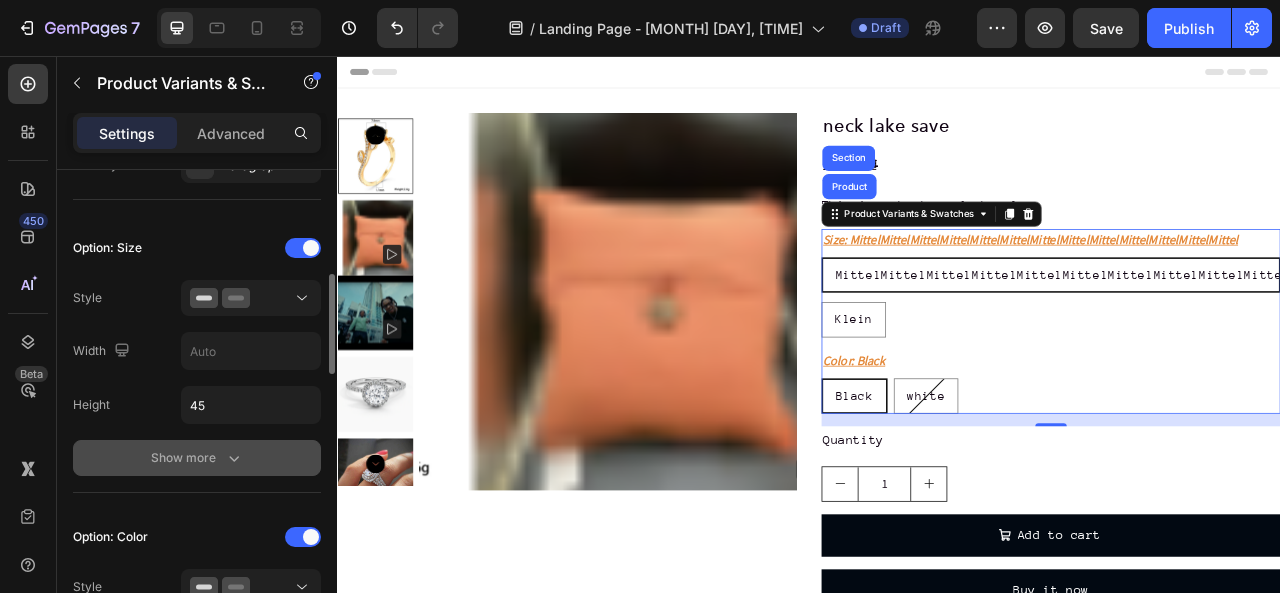 click on "Show more" at bounding box center [197, 458] 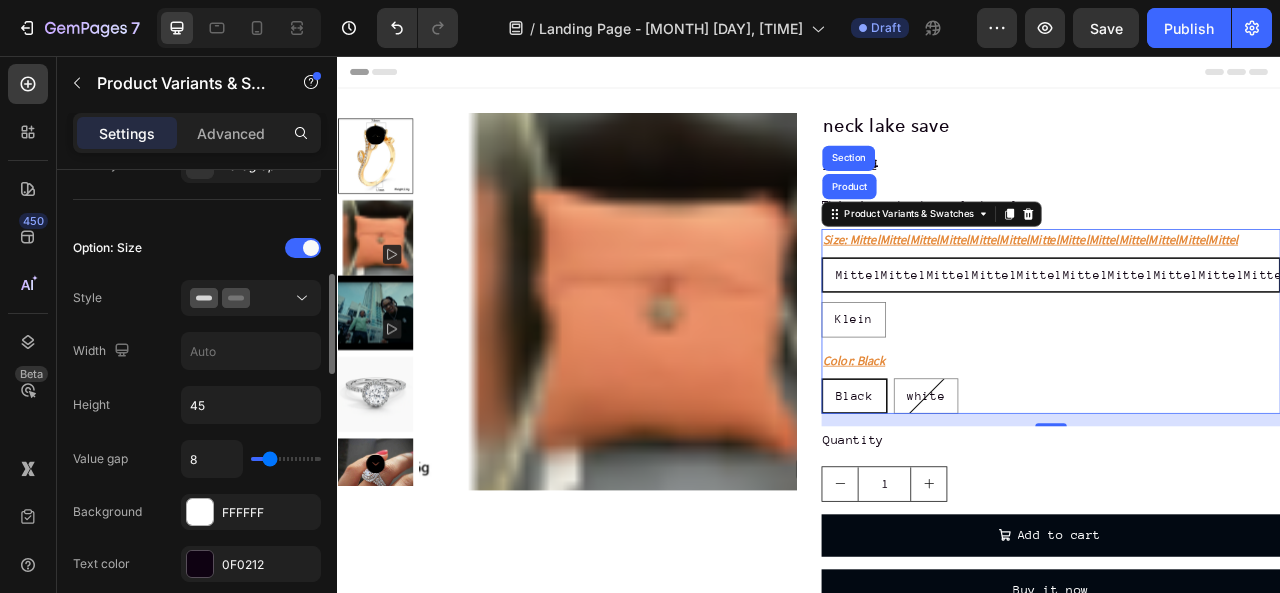 scroll, scrollTop: 700, scrollLeft: 0, axis: vertical 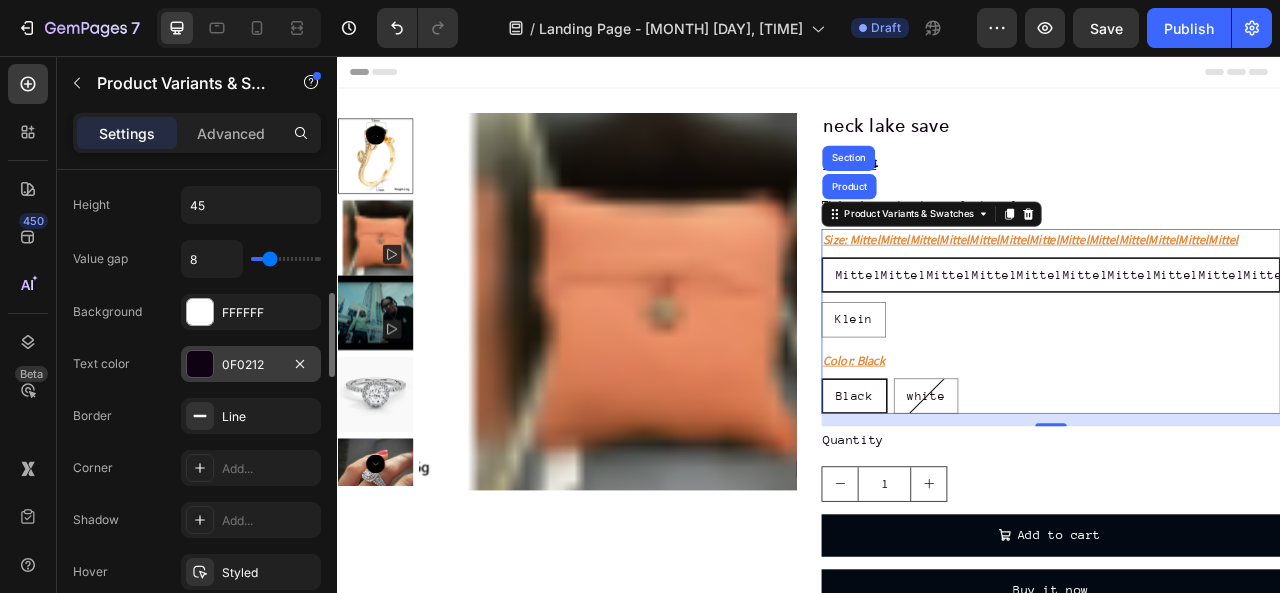 click at bounding box center [200, 364] 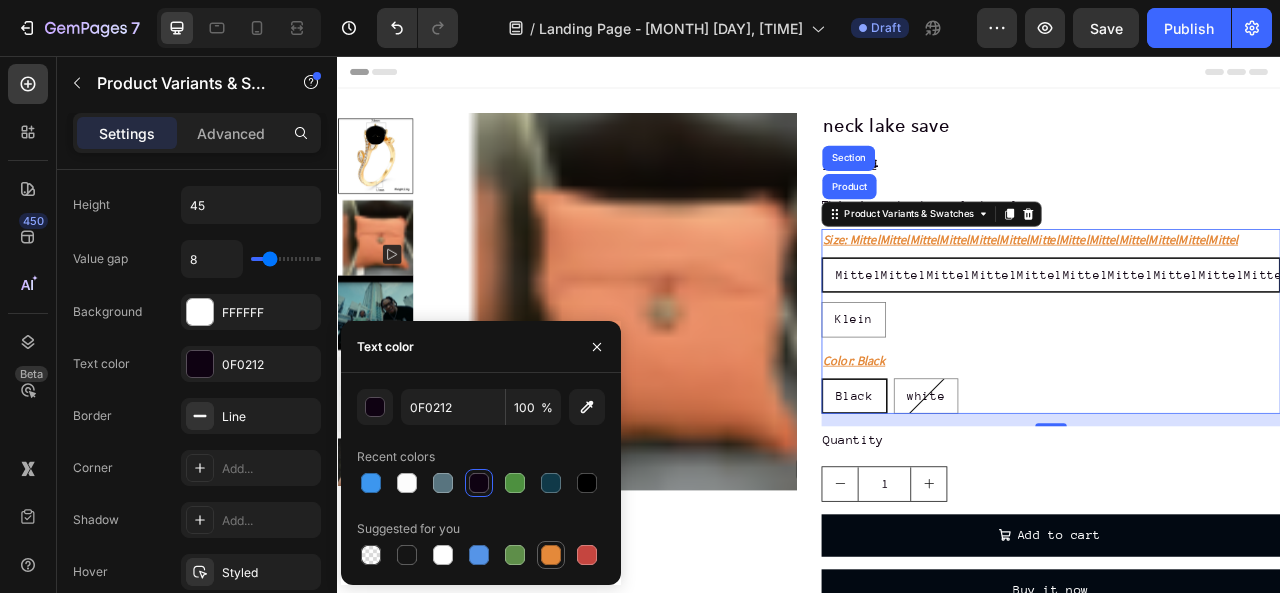 click at bounding box center [551, 555] 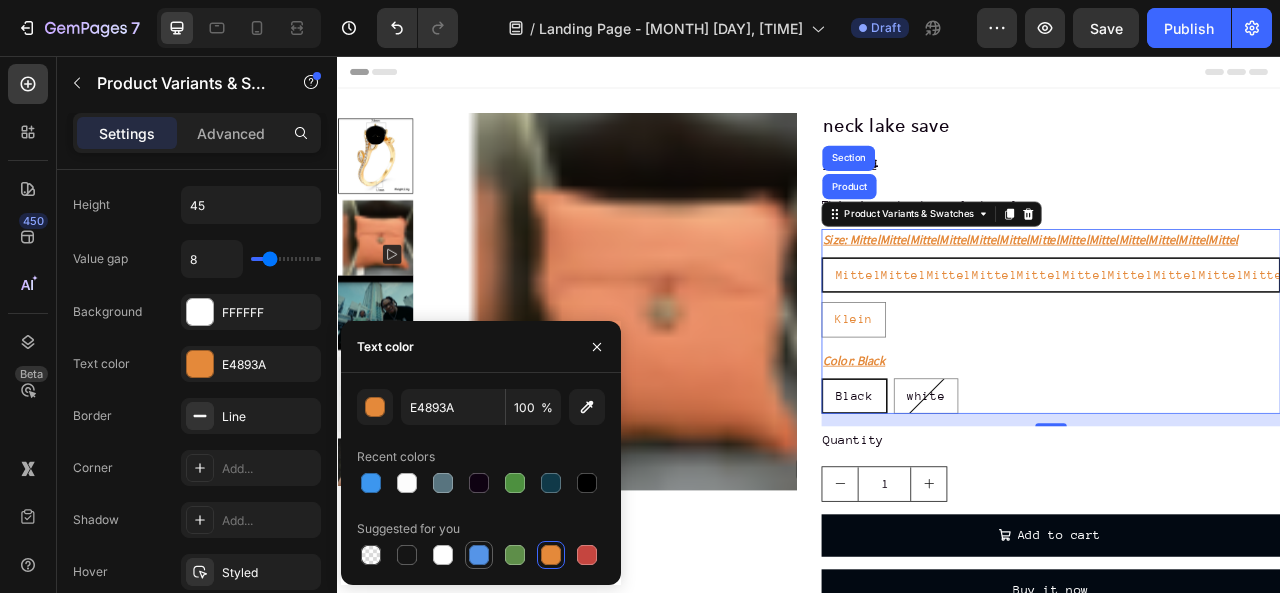 click at bounding box center (479, 555) 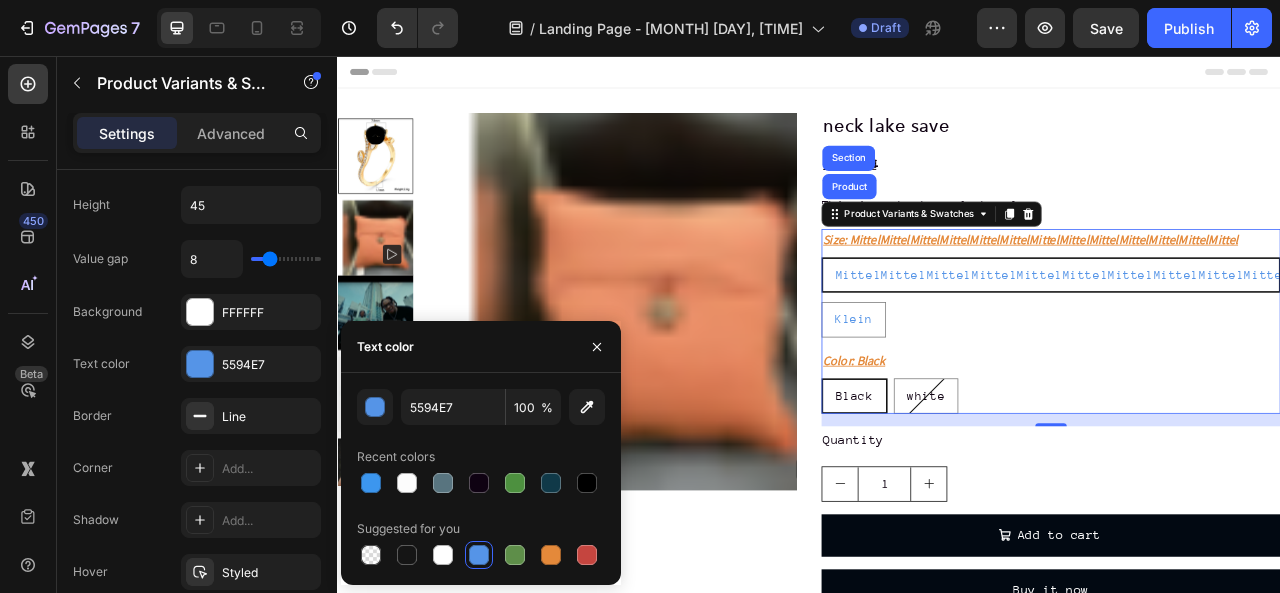 click on "MittelMittelMittelMittelMittelMittelMittelMittelMittelMittelMittelMittelMittel MittelMittelMittelMittelMittelMittelMittelMittelMittelMittelMittelMittelMittel MittelMittelMittelMittelMittelMittelMittelMittelMittelMittelMittelMittelMittel Klein Klein Klein" at bounding box center [1245, 363] 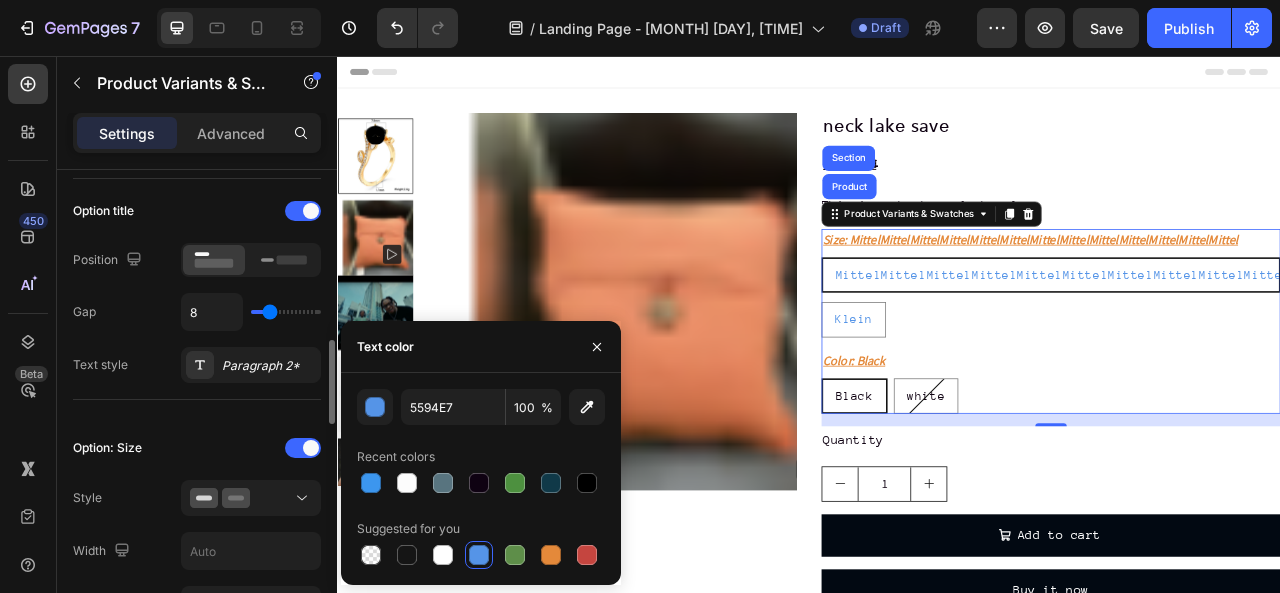 scroll, scrollTop: 400, scrollLeft: 0, axis: vertical 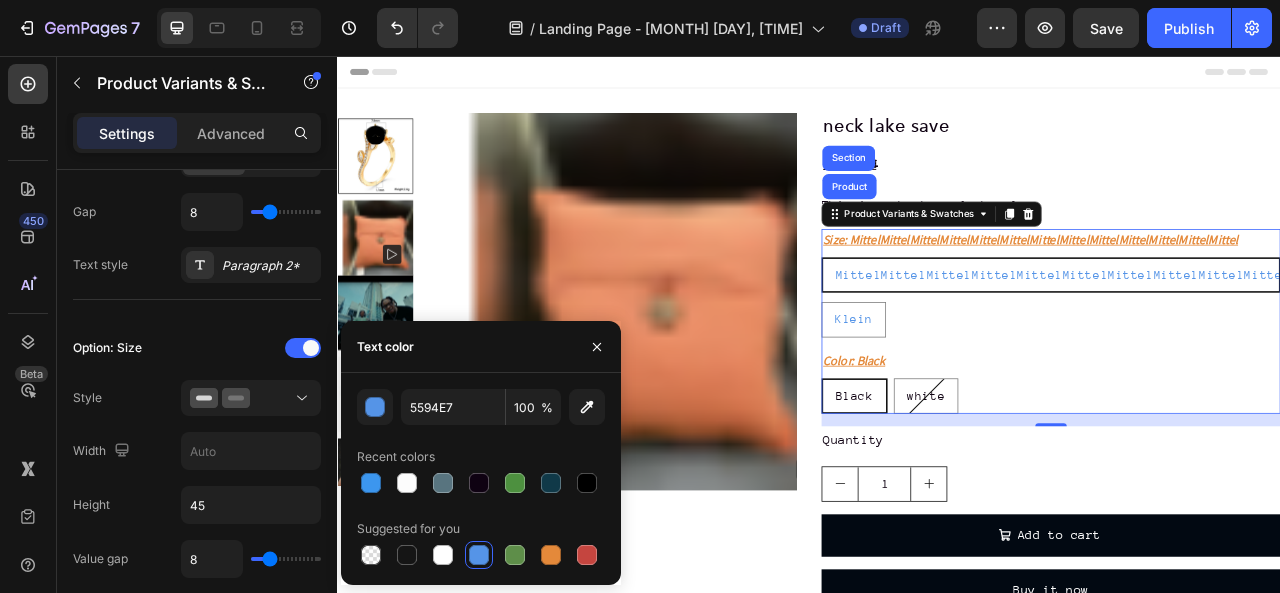 click on "MittelMittelMittelMittelMittelMittelMittelMittelMittelMittelMittelMittelMittel" at bounding box center [1245, 334] 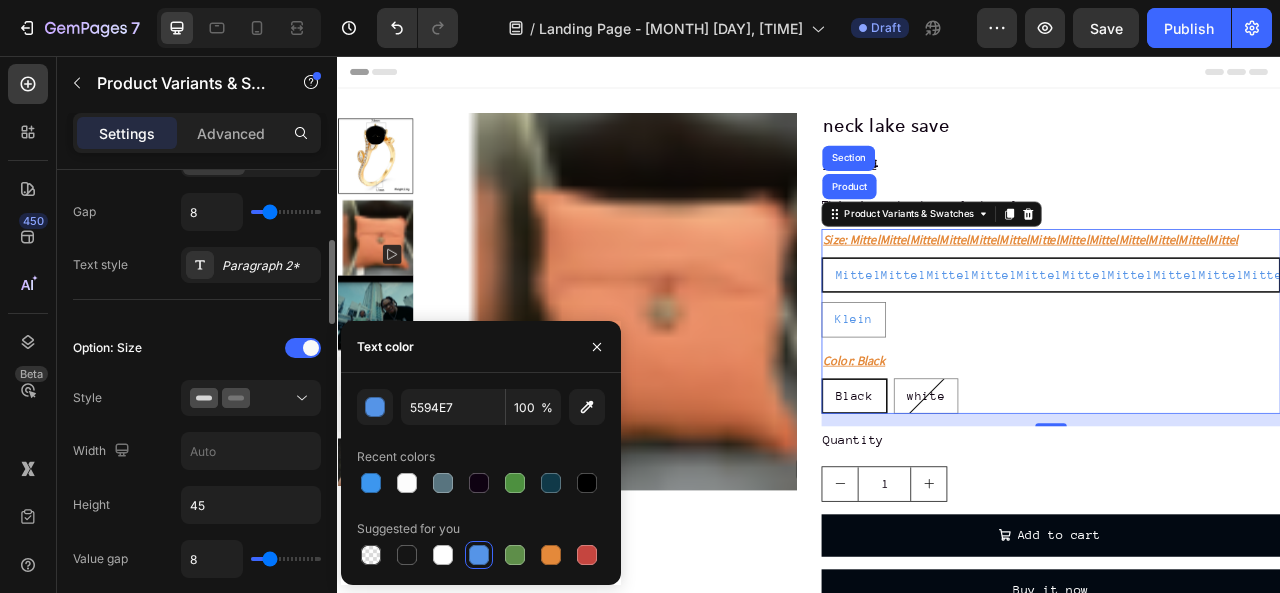 scroll, scrollTop: 500, scrollLeft: 0, axis: vertical 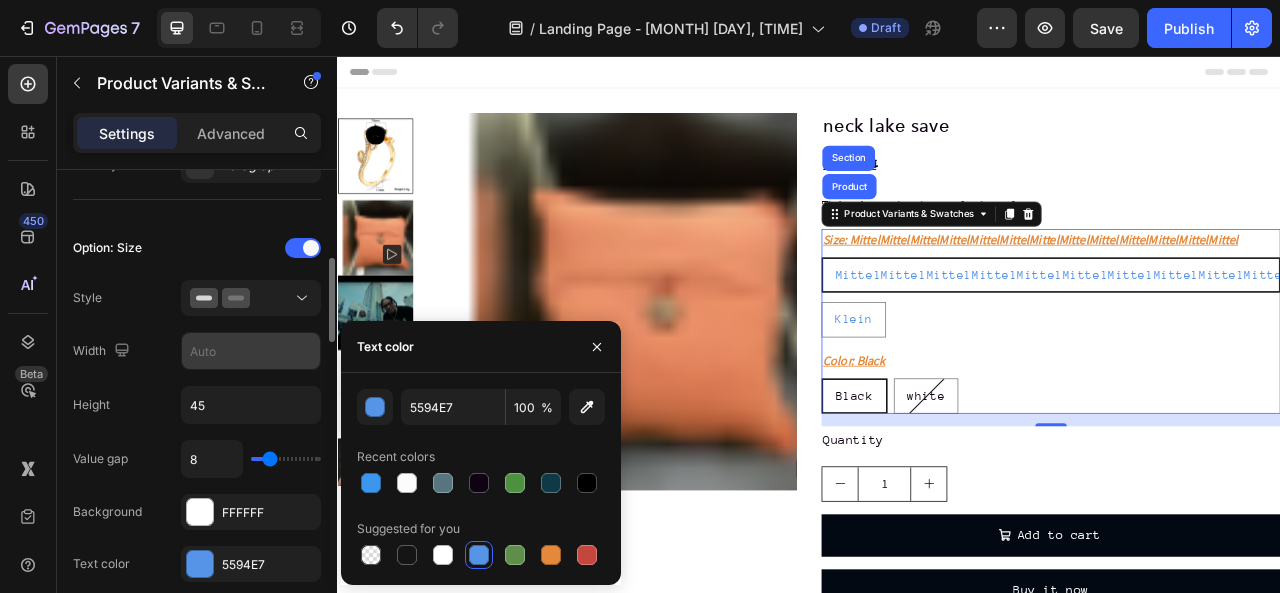 click at bounding box center [251, 351] 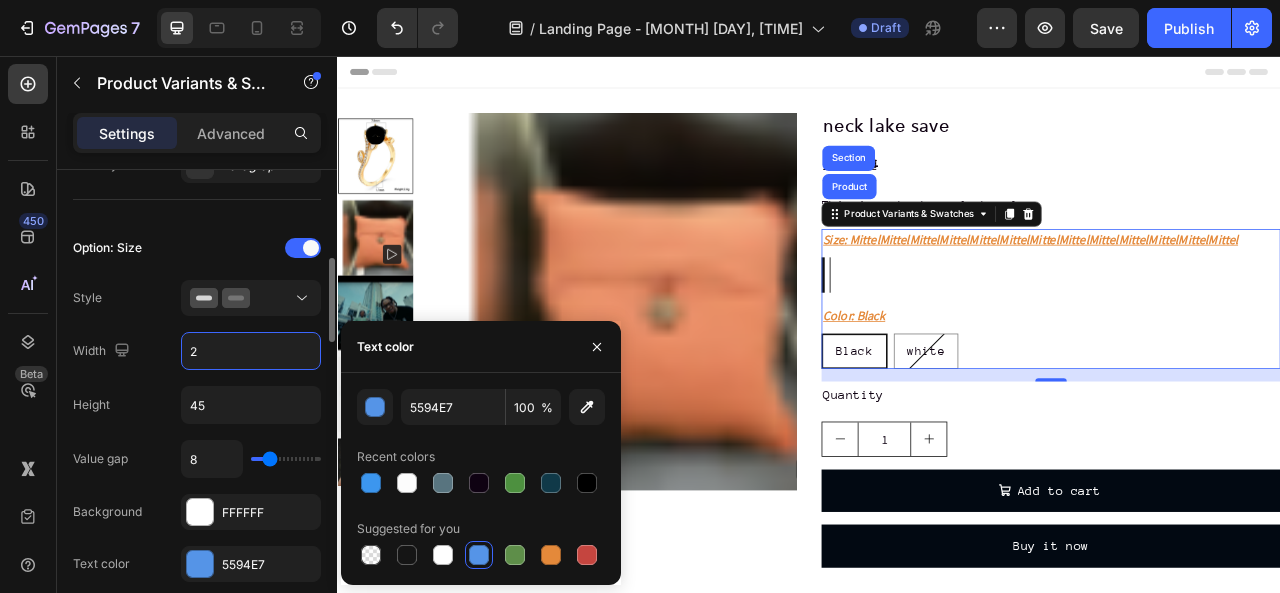 type on "25" 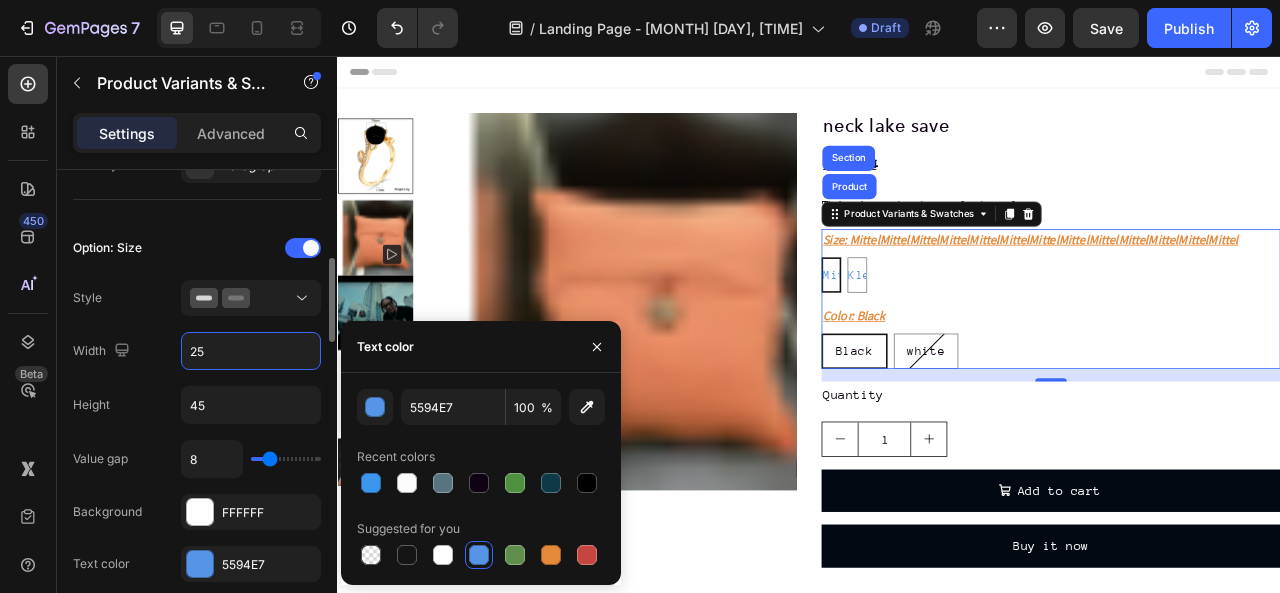 click on "25" at bounding box center [251, 351] 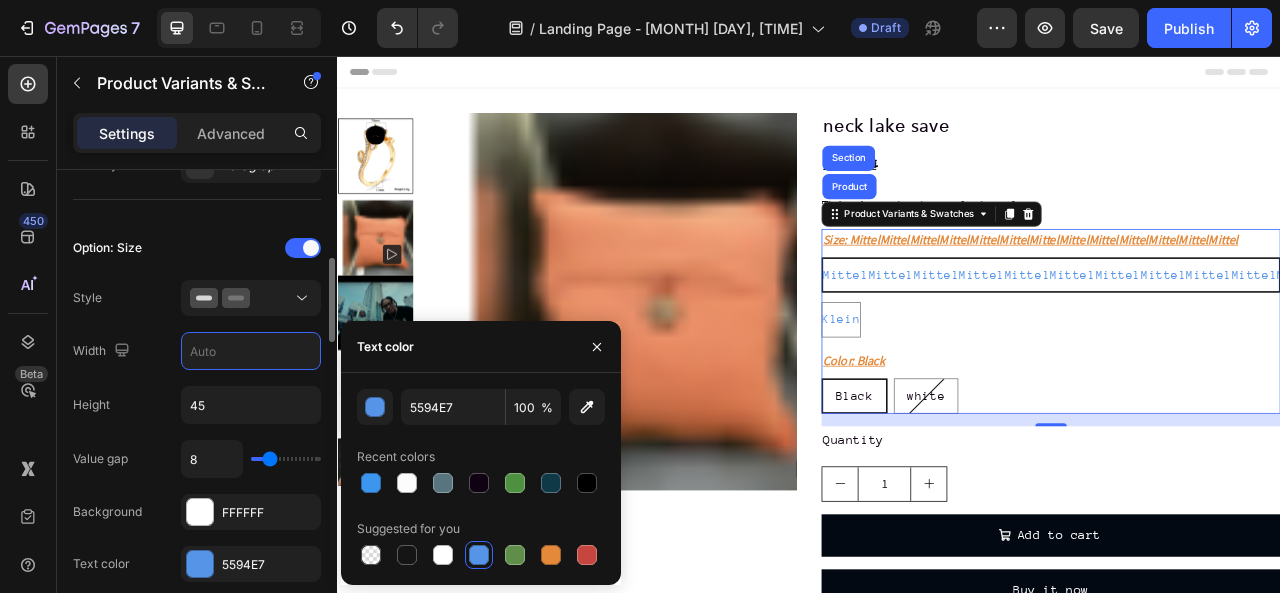 click at bounding box center (251, 351) 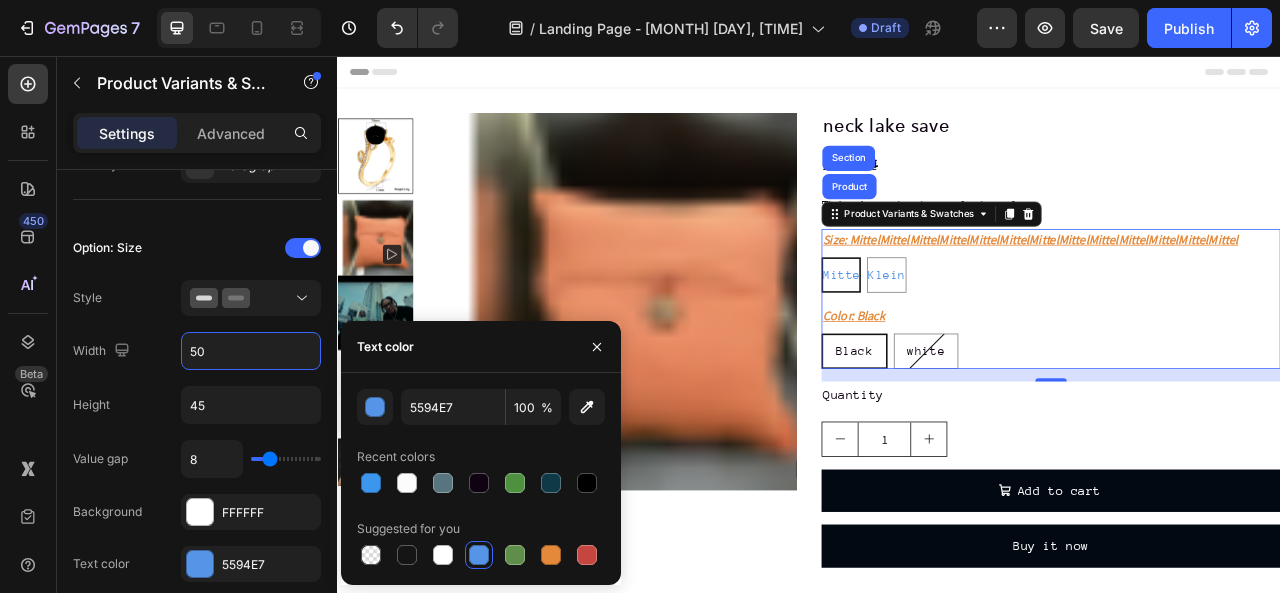 type on "50" 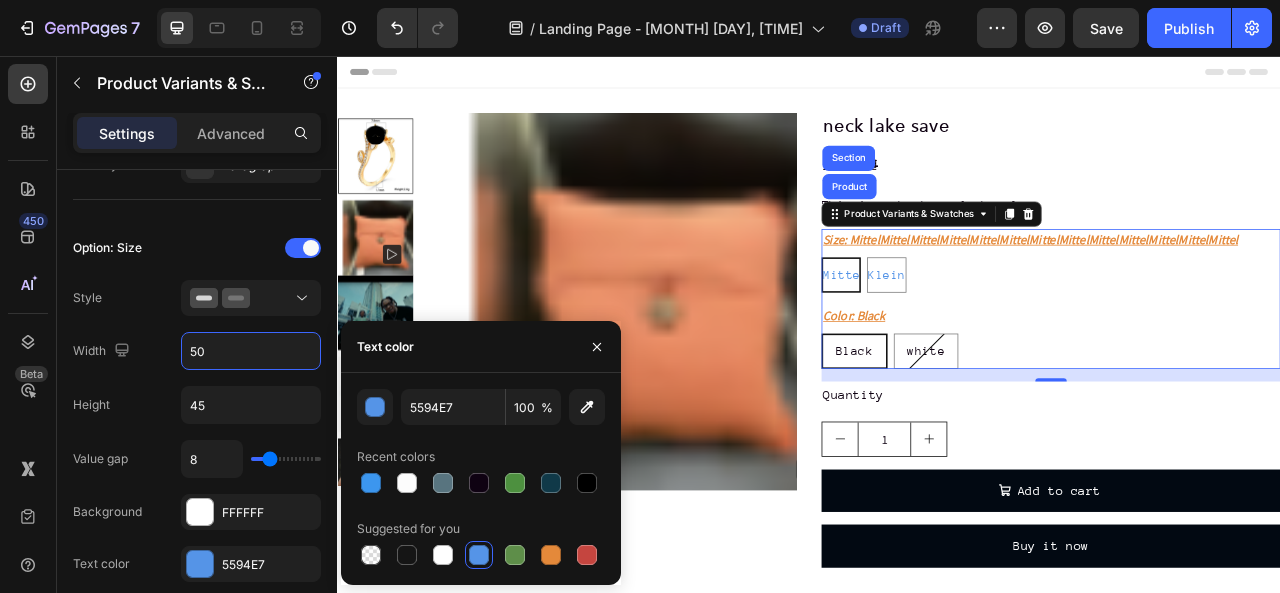 click on "MittelMittelMittelMittelMittelMittelMittelMittelMittelMittelMittelMittelMittel" at bounding box center (1330, 333) 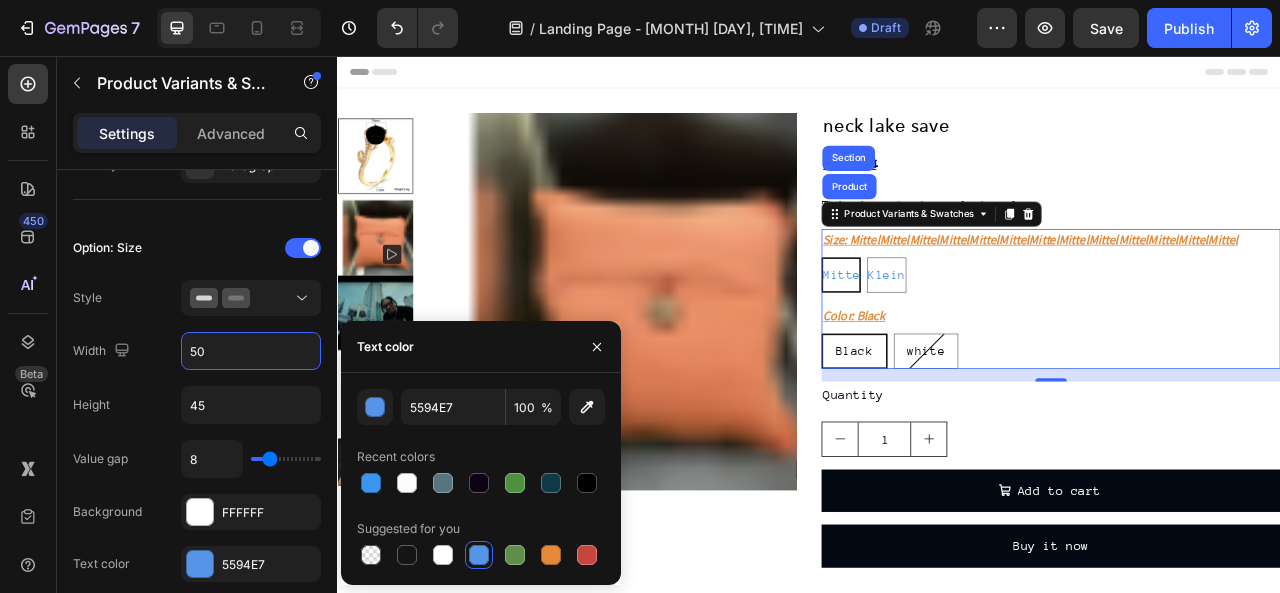 click on "MittelMittelMittelMittelMittelMittelMittelMittelMittelMittelMittelMittelMittel MittelMittelMittelMittelMittelMittelMittelMittelMittelMittelMittelMittelMittel MittelMittelMittelMittelMittelMittelMittelMittelMittelMittelMittelMittelMittel" at bounding box center (952, 311) 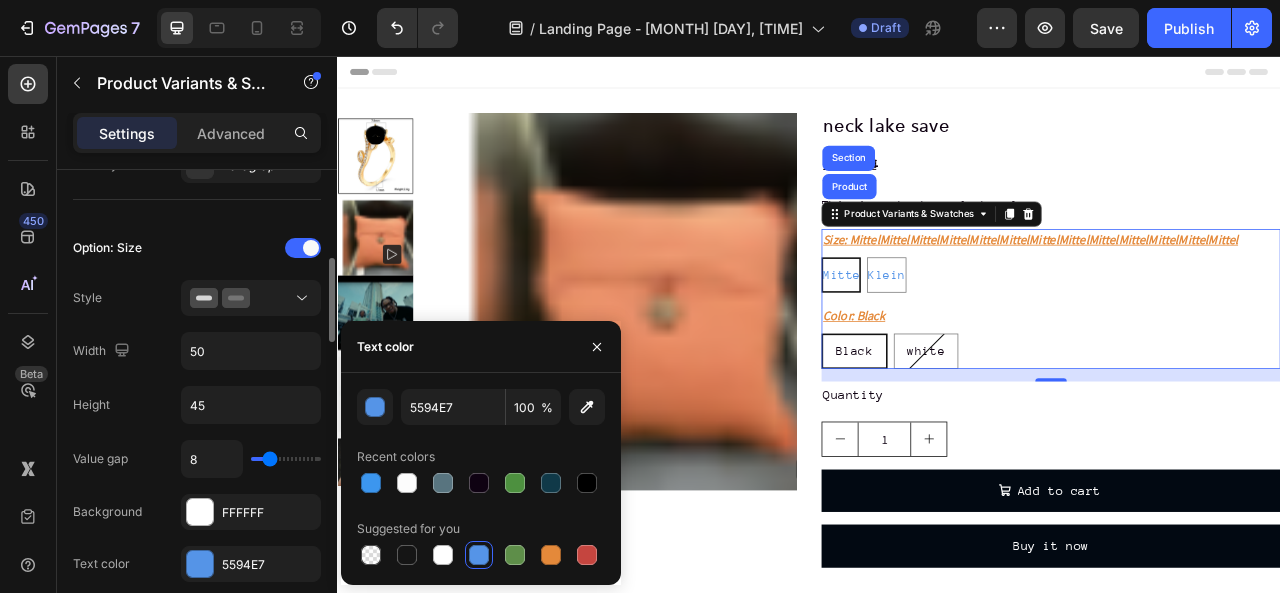 type on "29" 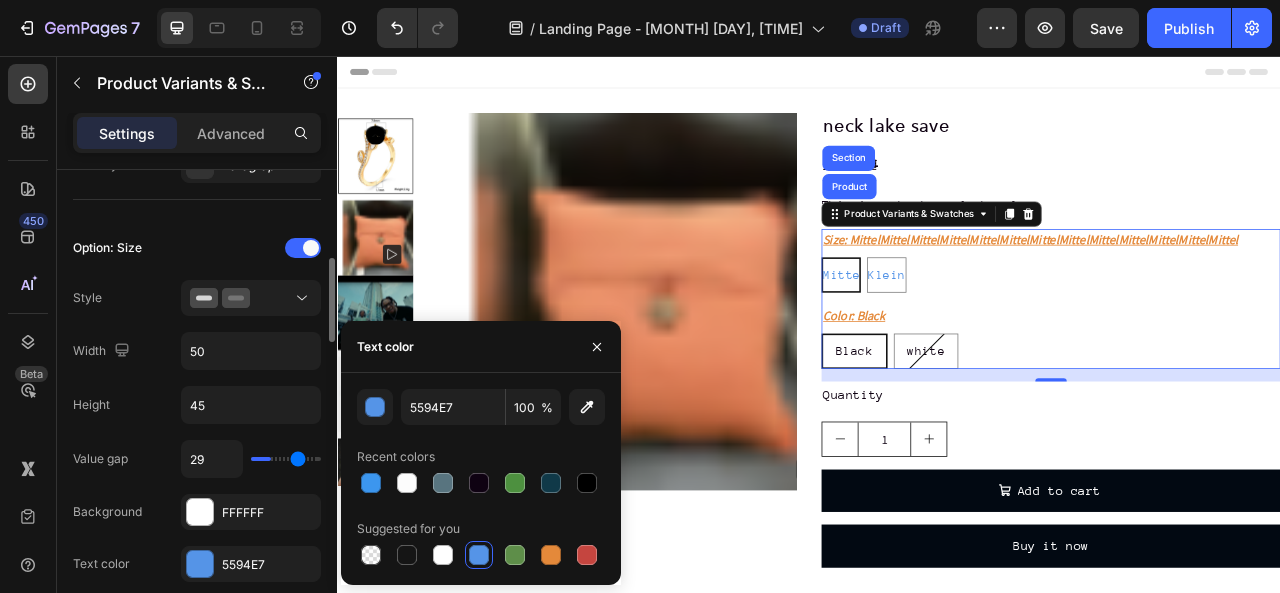 type on "30" 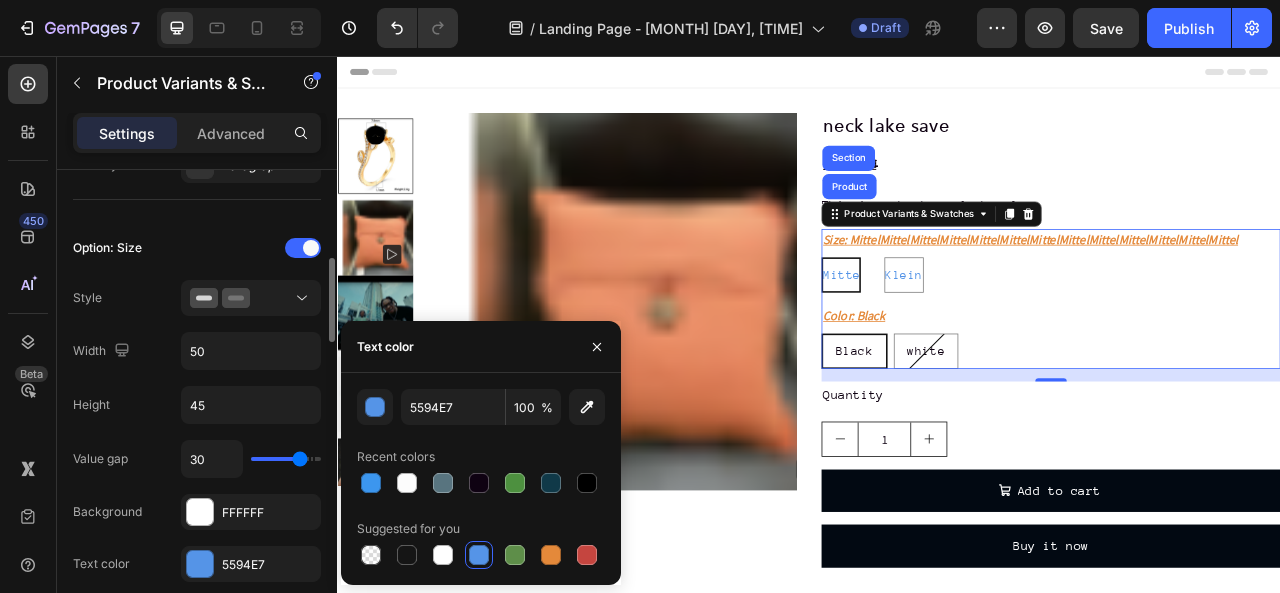 type on "19" 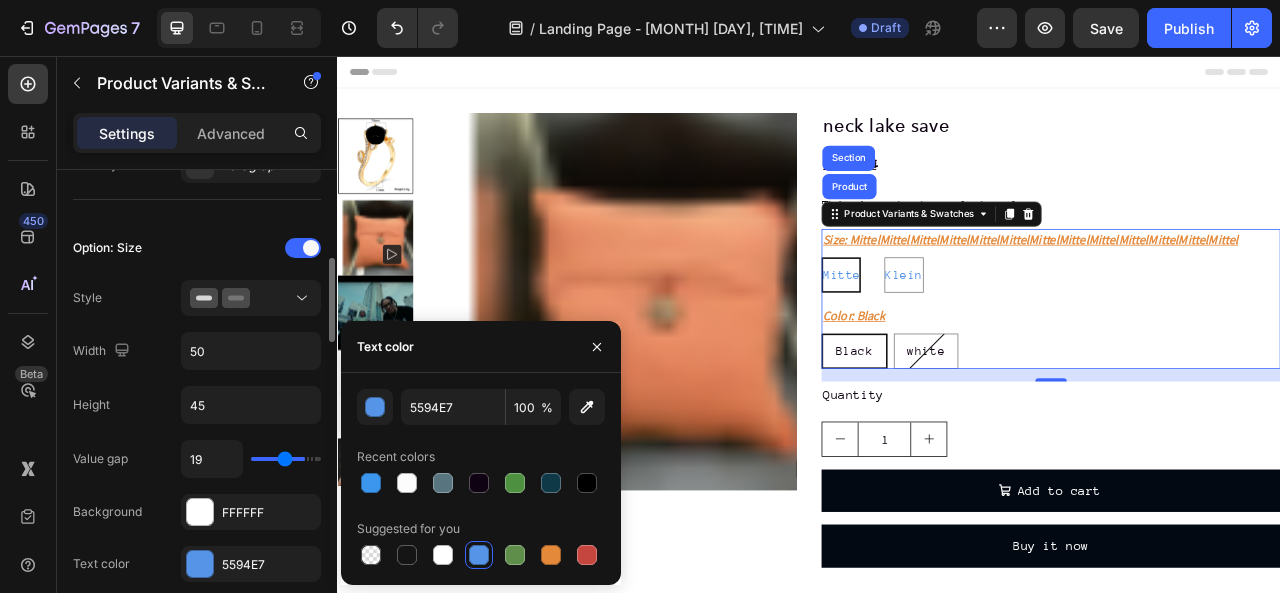 type on "9" 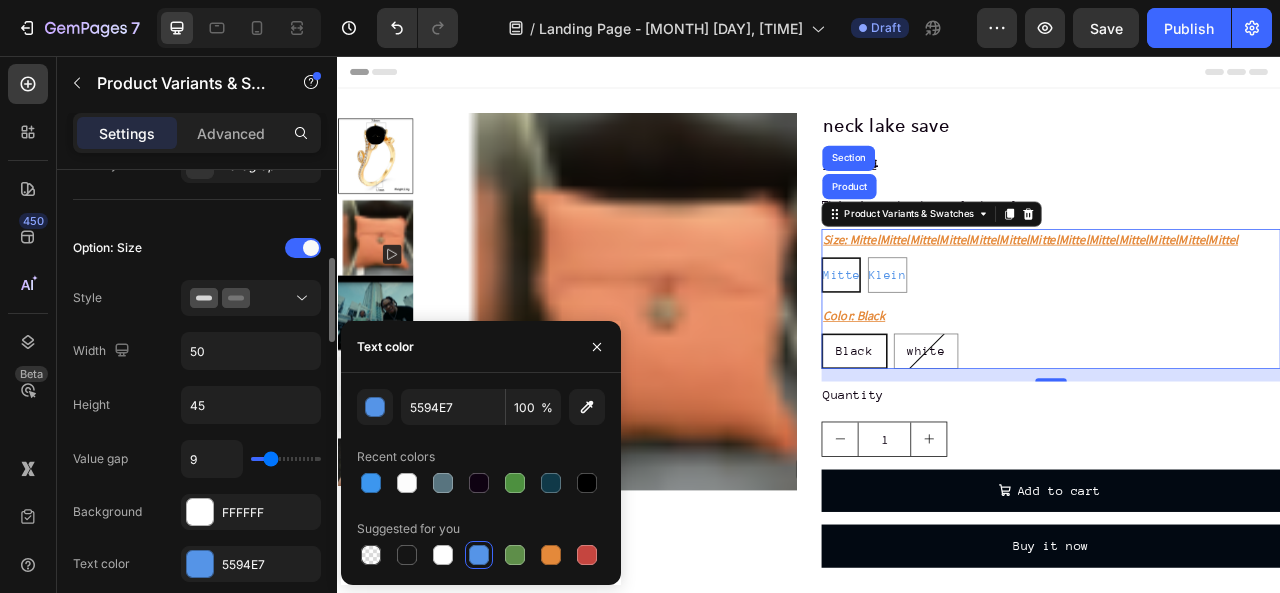 type on "9" 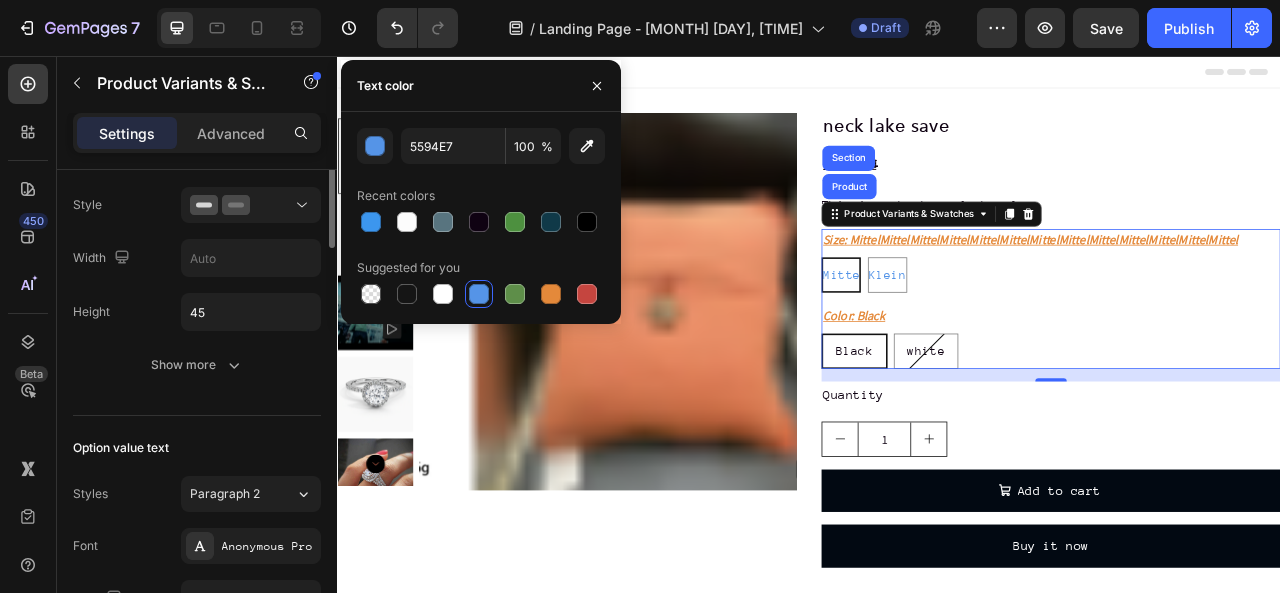 scroll, scrollTop: 800, scrollLeft: 0, axis: vertical 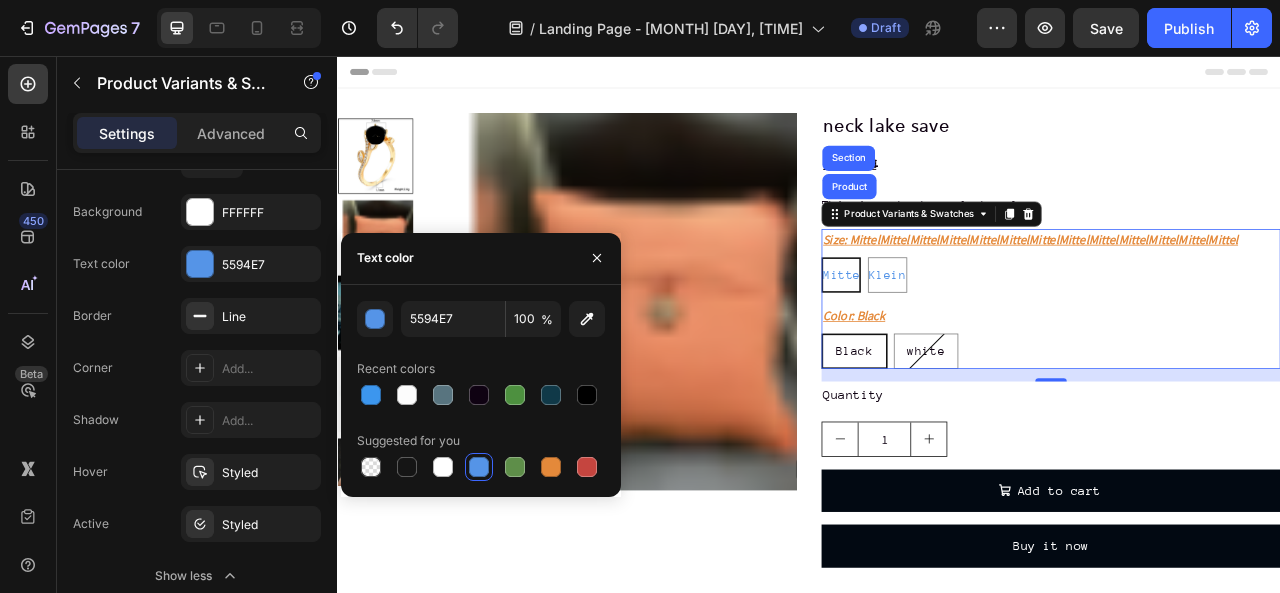 click on "MittelMittelMittelMittelMittelMittelMittelMittelMittelMittelMittelMittelMittel" at bounding box center (978, 334) 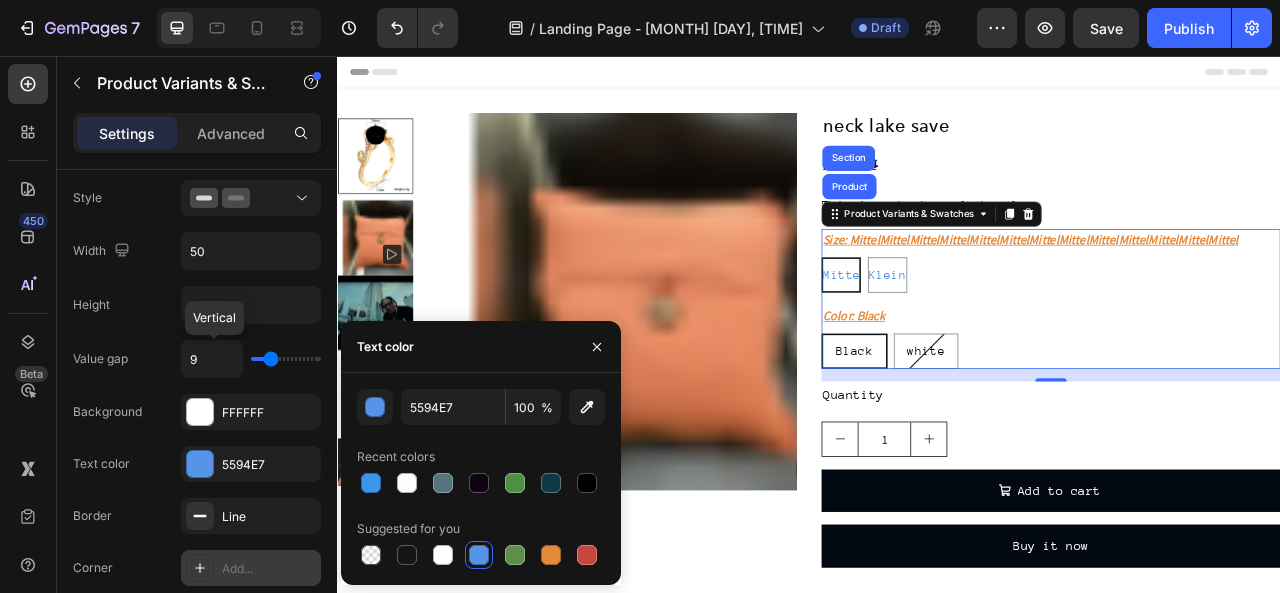 scroll, scrollTop: 200, scrollLeft: 0, axis: vertical 